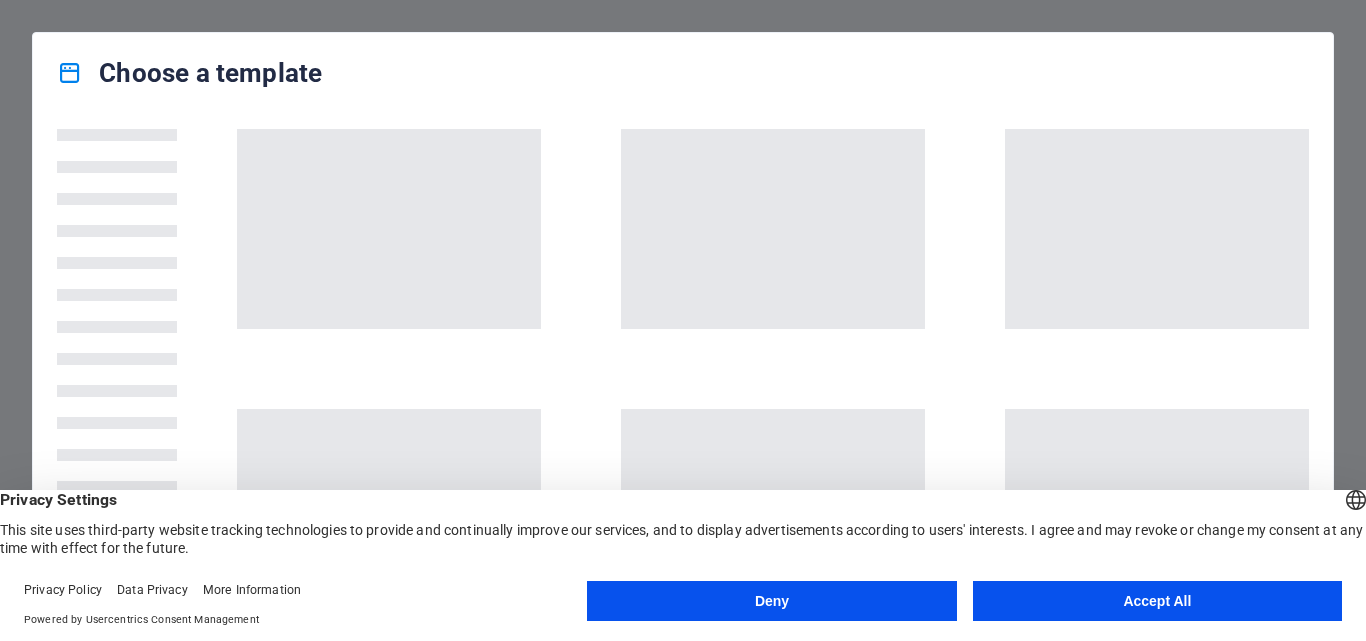 scroll, scrollTop: 0, scrollLeft: 0, axis: both 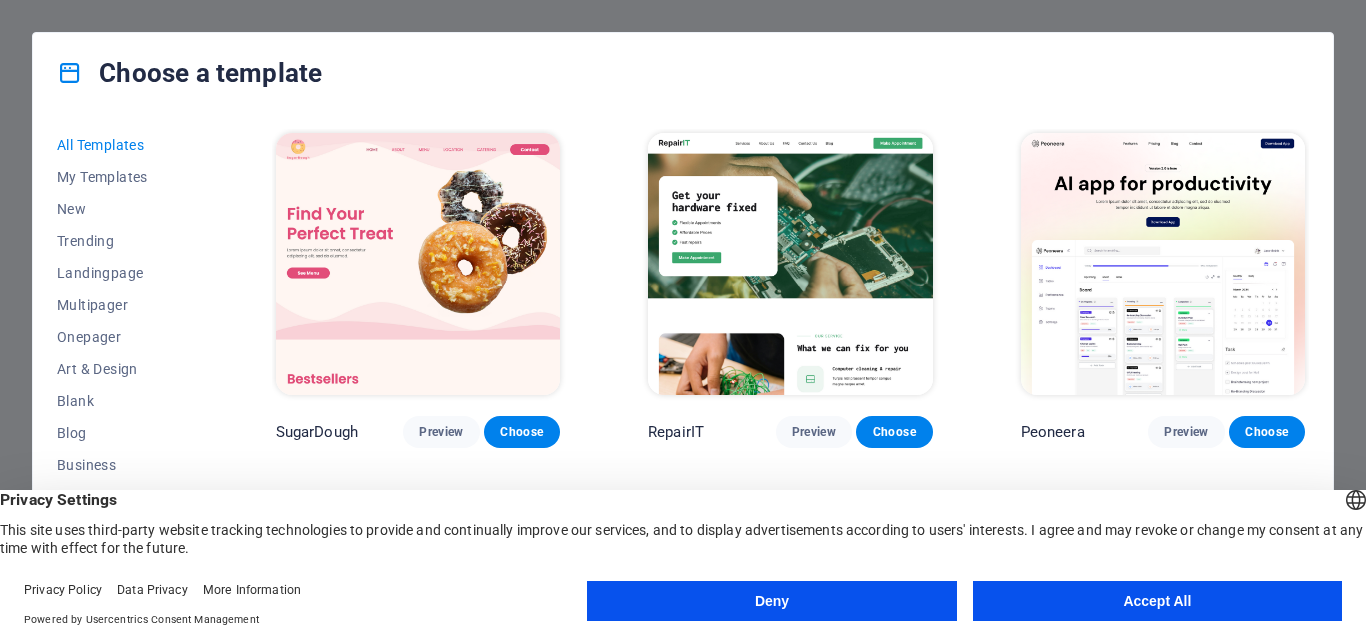 click on "Accept All" at bounding box center (1157, 601) 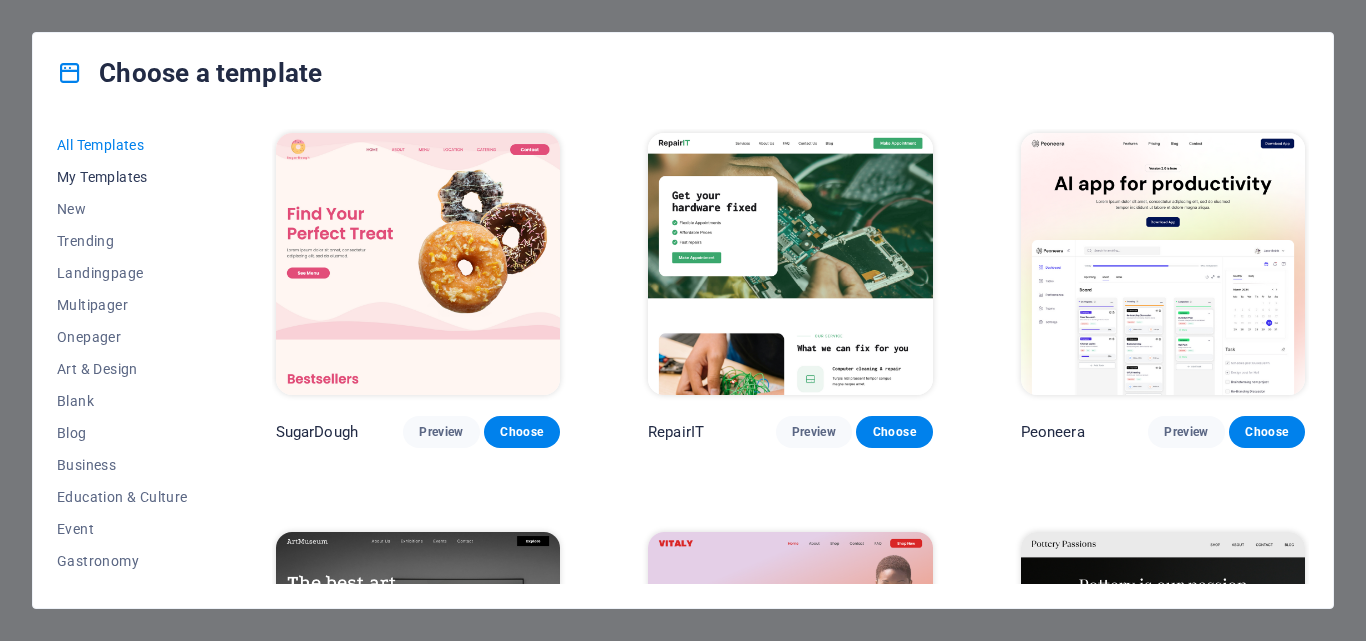 click on "My Templates" at bounding box center (122, 177) 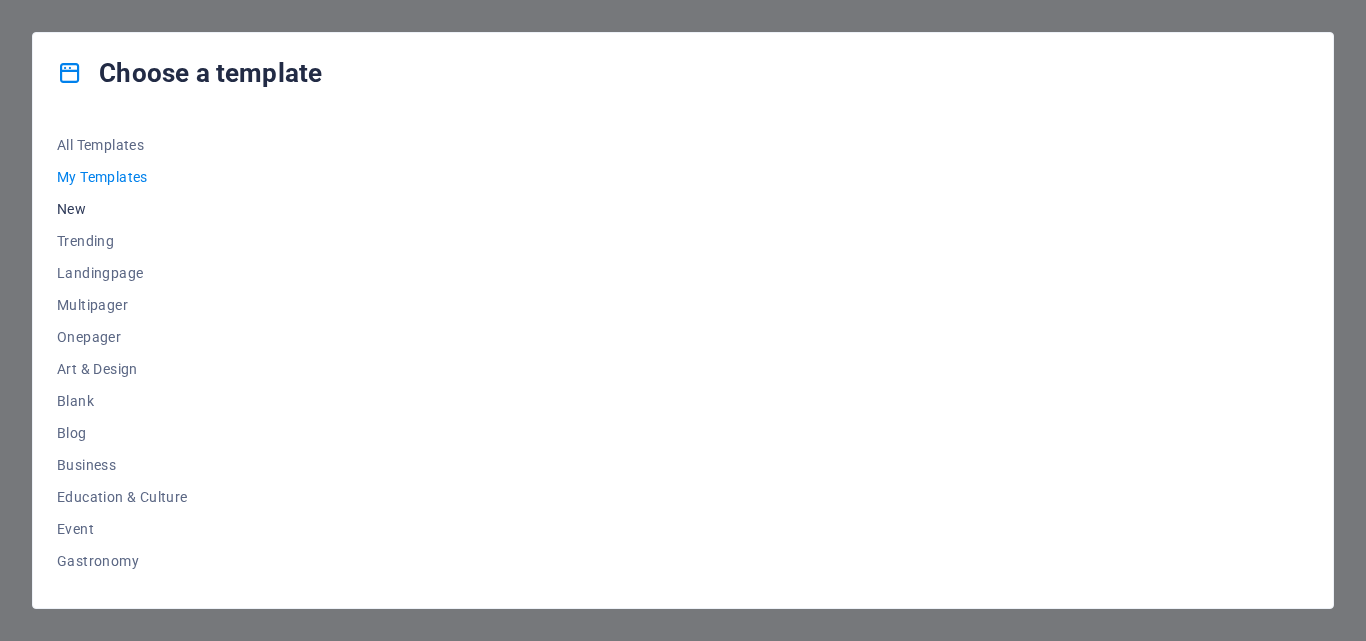 click on "New" at bounding box center (122, 209) 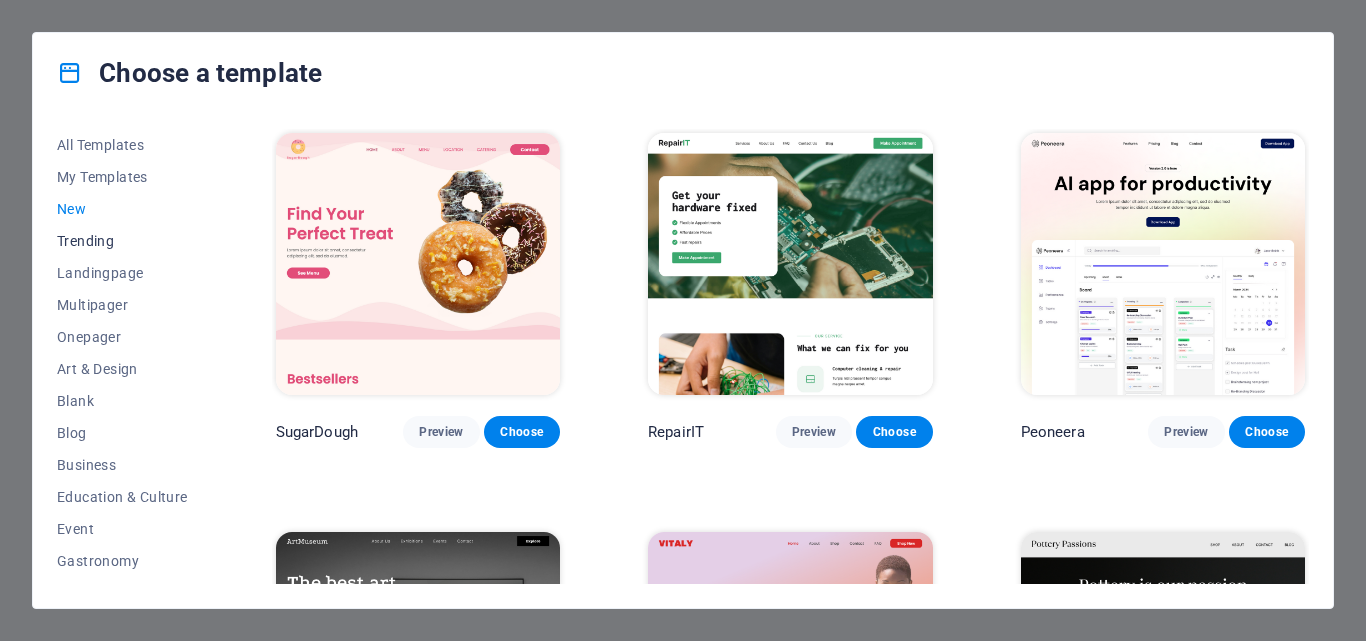 click on "Trending" at bounding box center (122, 241) 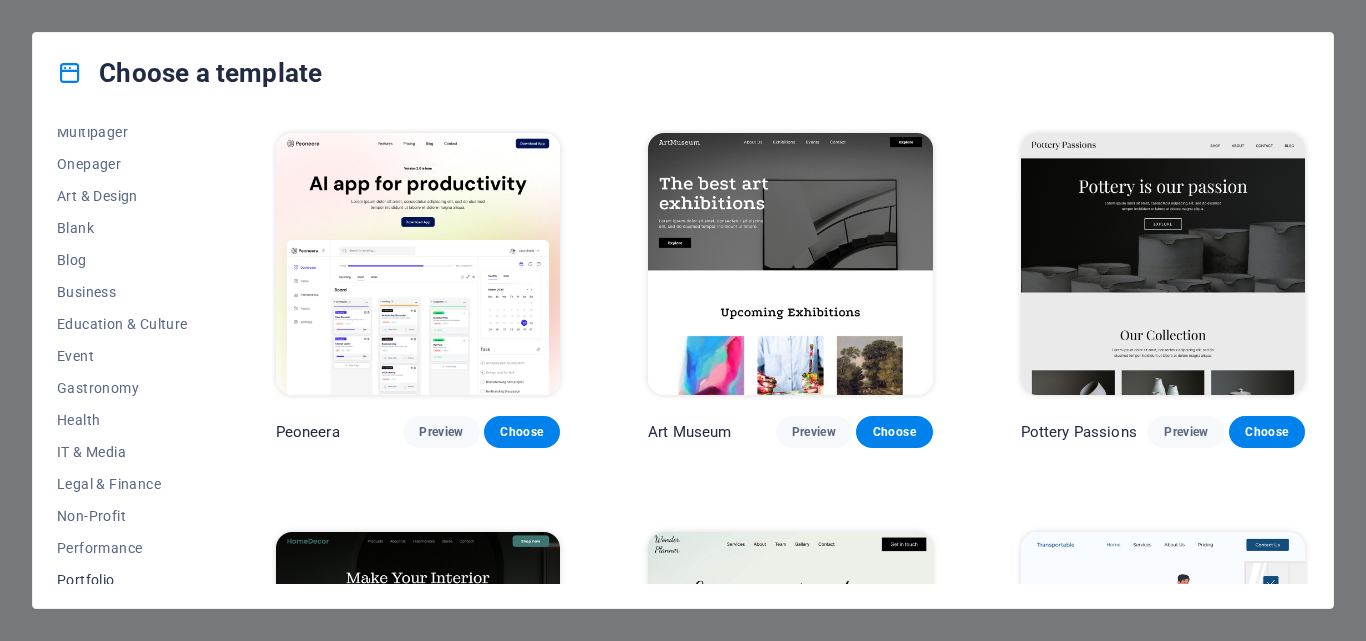 scroll, scrollTop: 0, scrollLeft: 0, axis: both 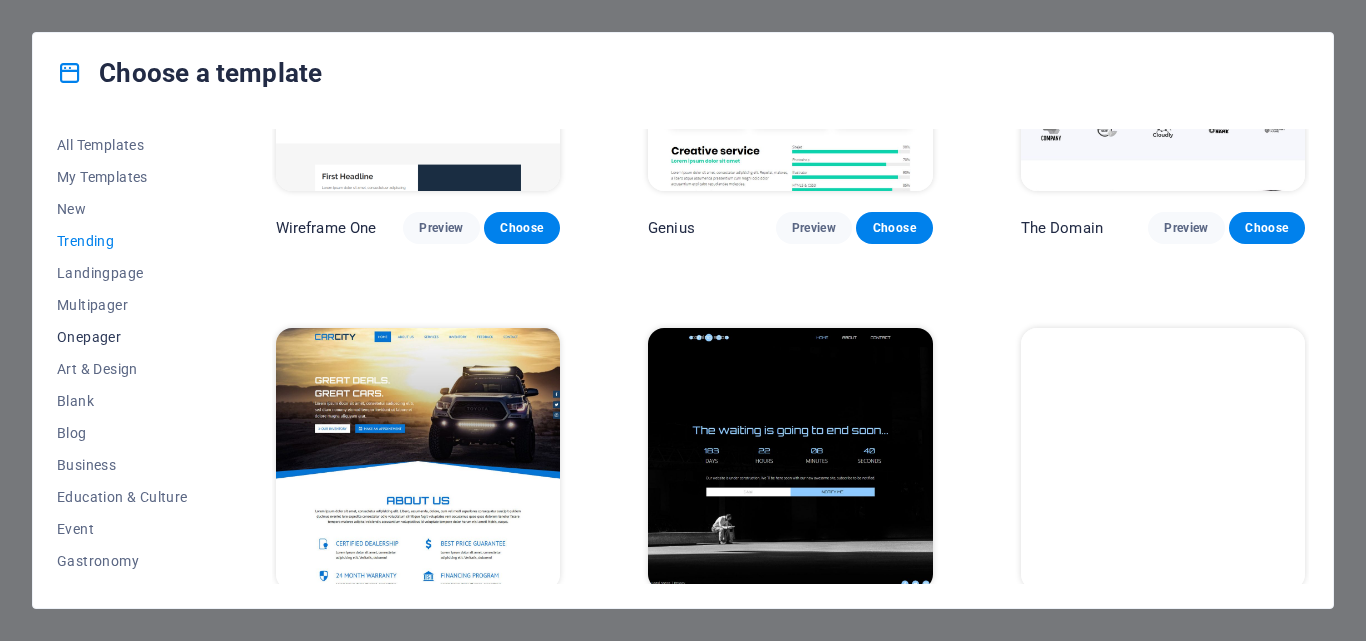 click on "Onepager" at bounding box center (122, 337) 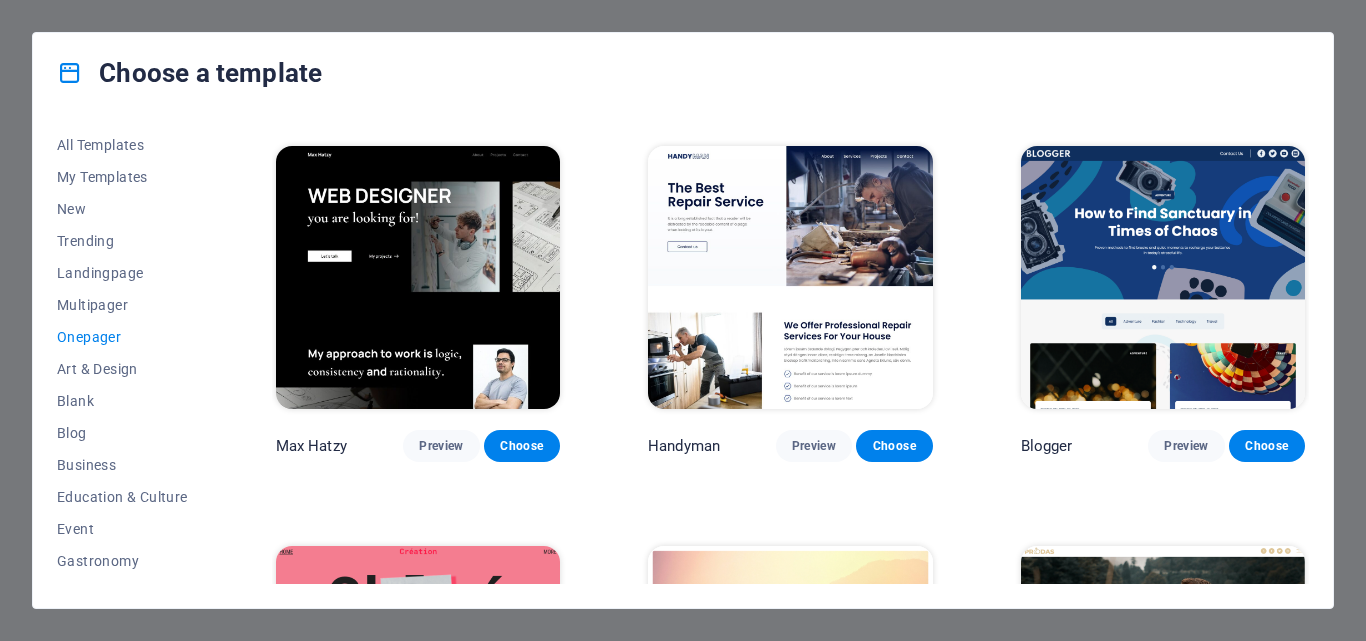 scroll, scrollTop: 2396, scrollLeft: 0, axis: vertical 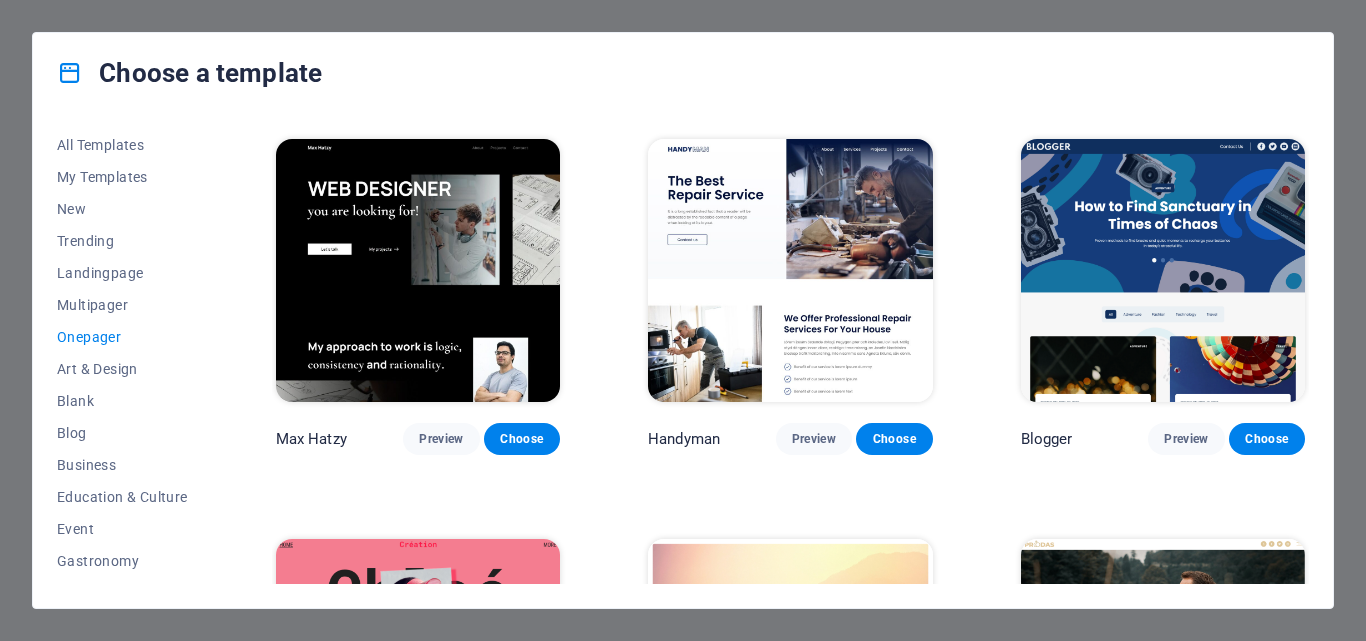 click on "Choose a template" at bounding box center (189, 73) 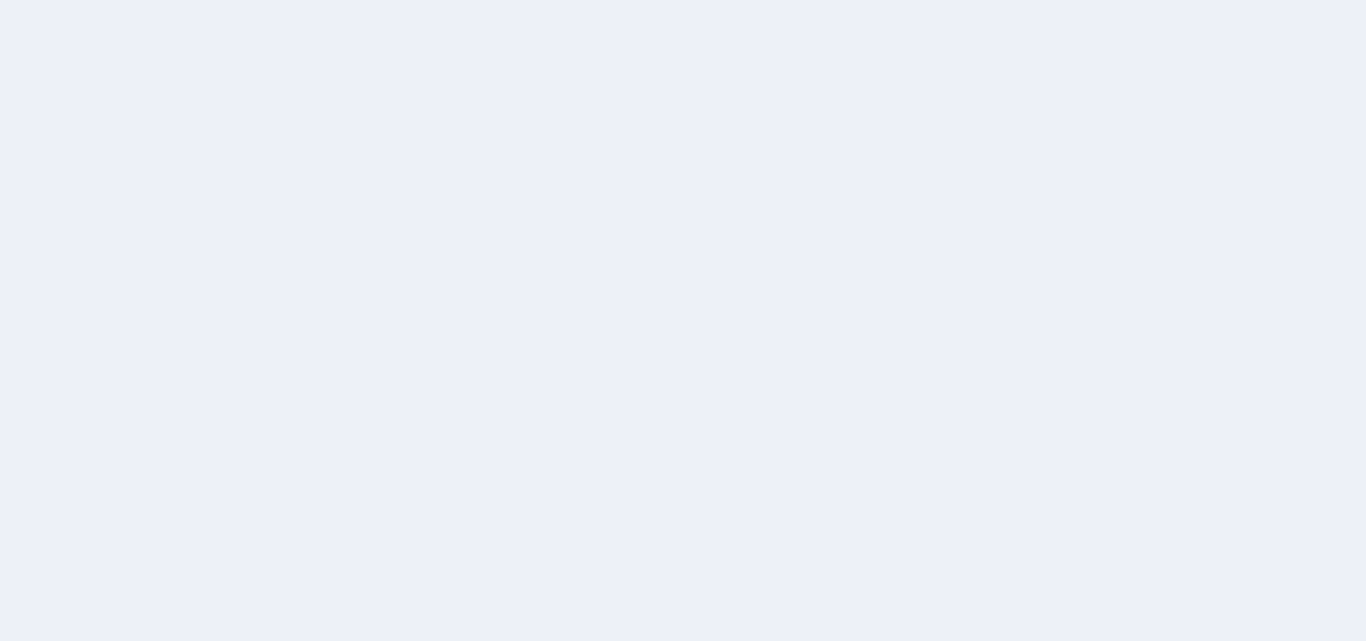 scroll, scrollTop: 0, scrollLeft: 0, axis: both 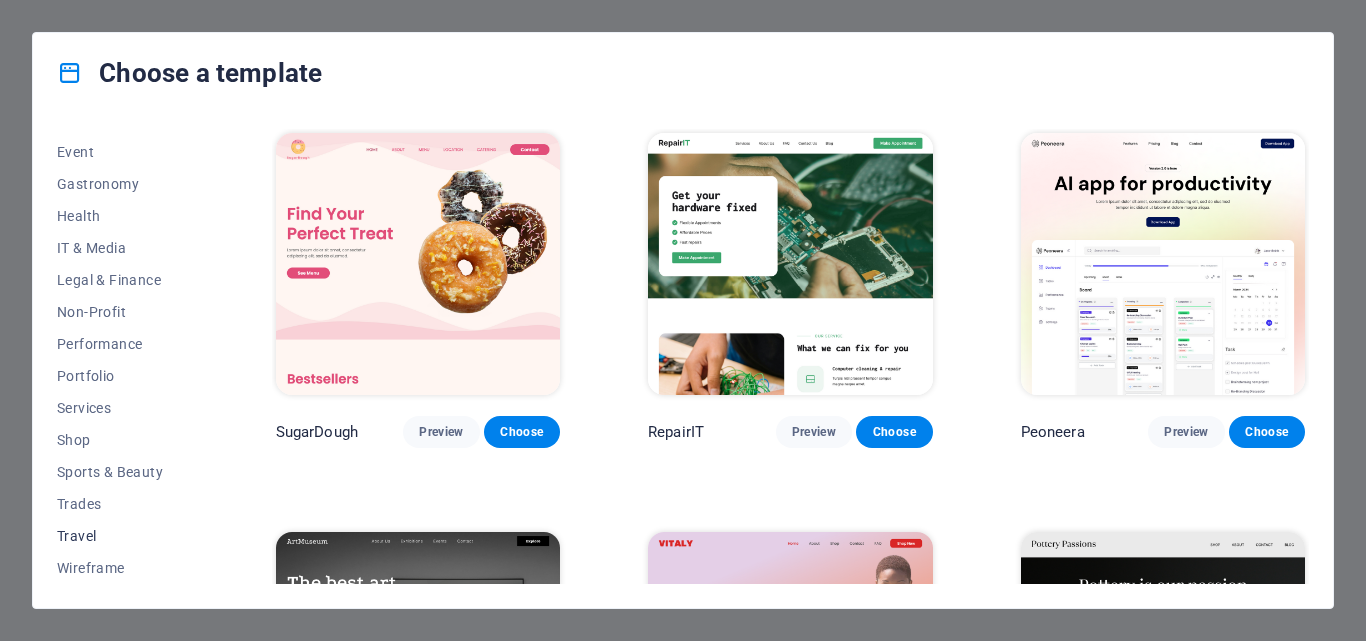 click on "Travel" at bounding box center [122, 536] 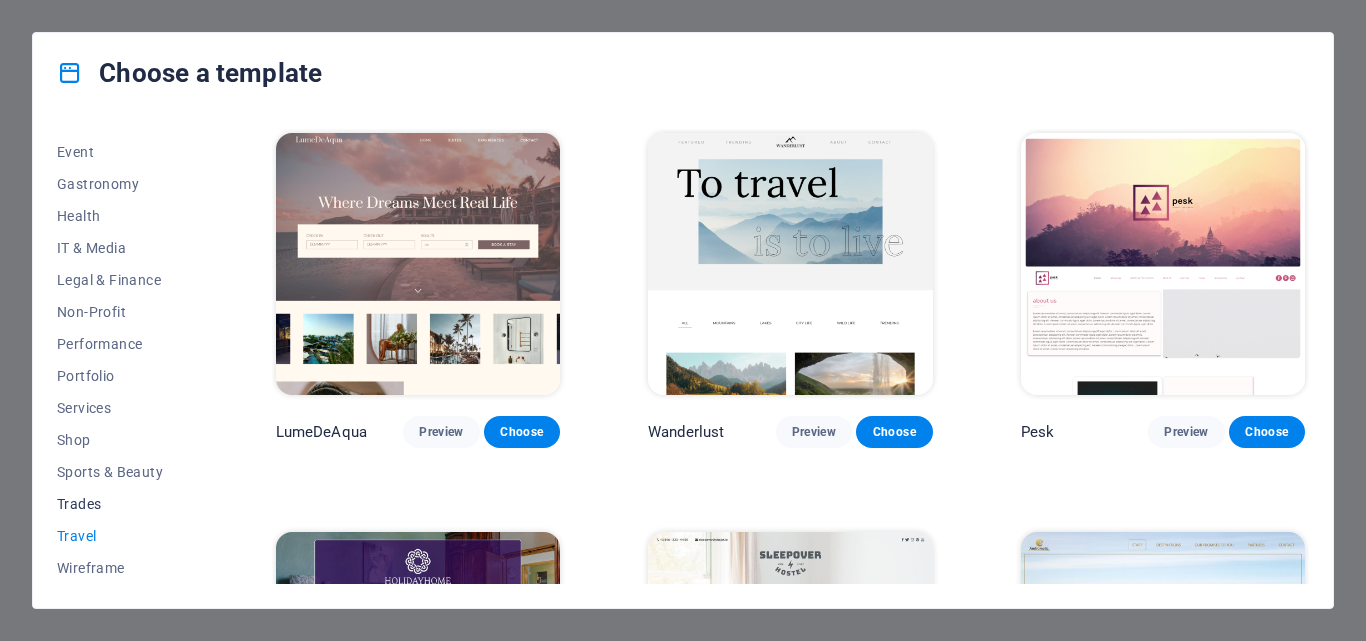 click on "Trades" at bounding box center [122, 504] 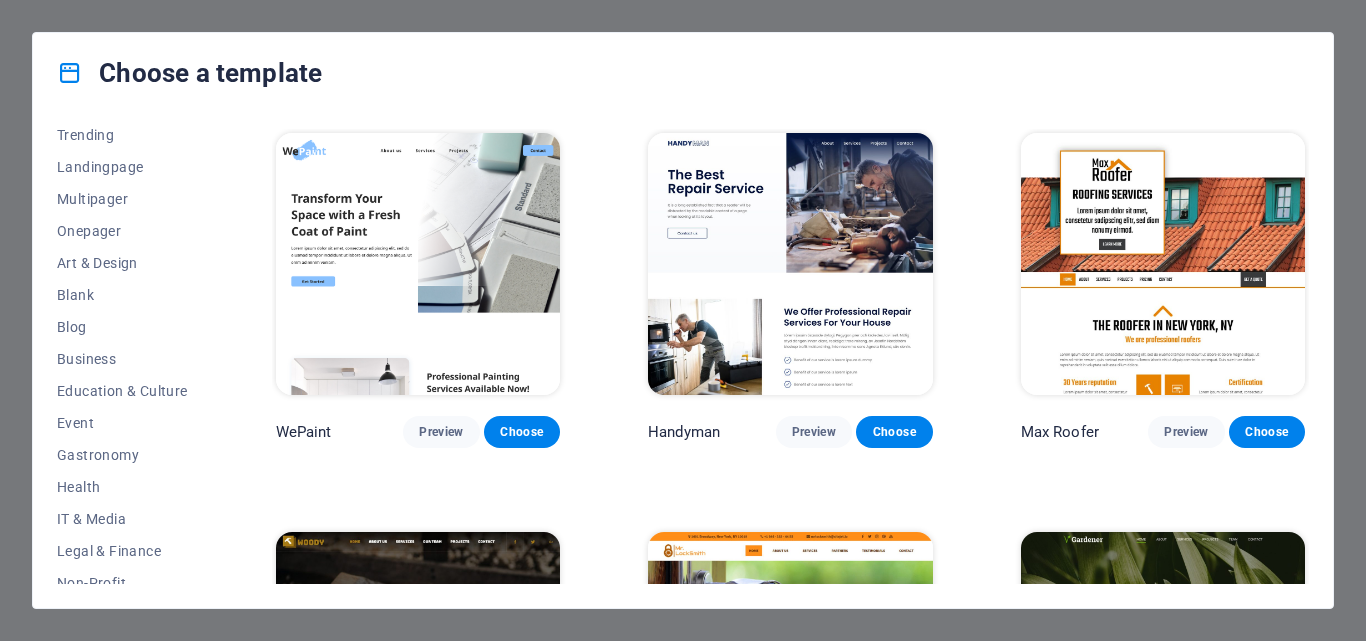 scroll, scrollTop: 77, scrollLeft: 0, axis: vertical 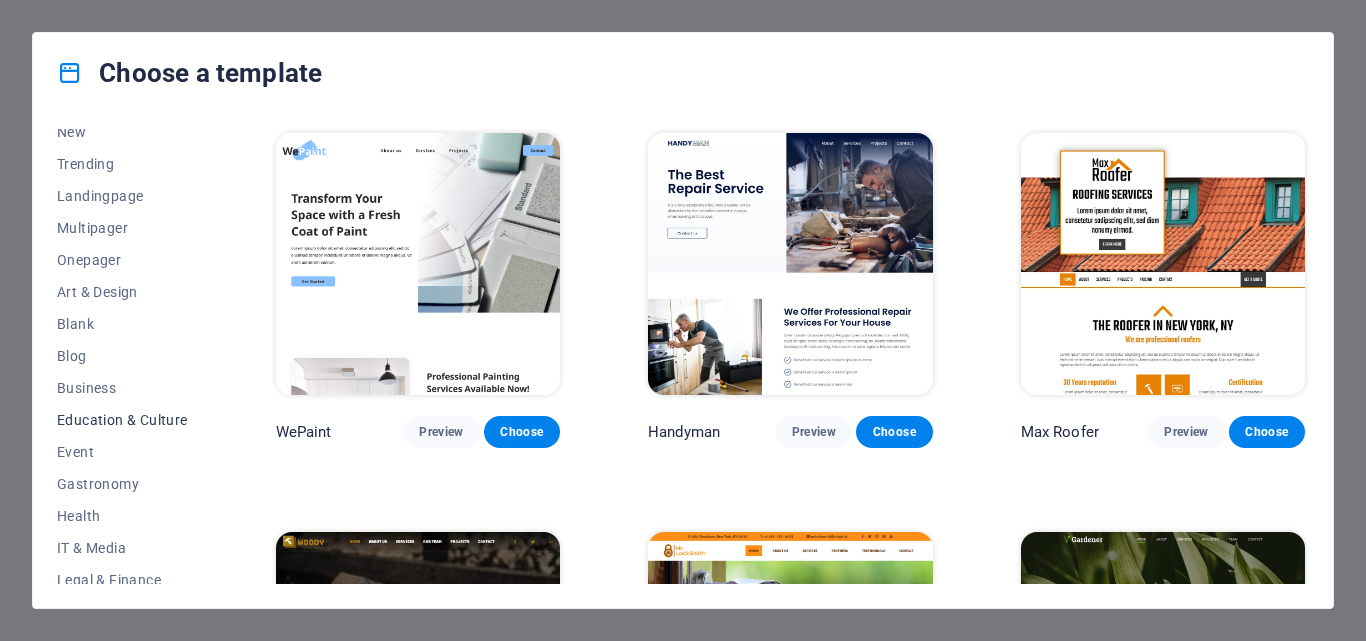 click on "Education & Culture" at bounding box center (122, 420) 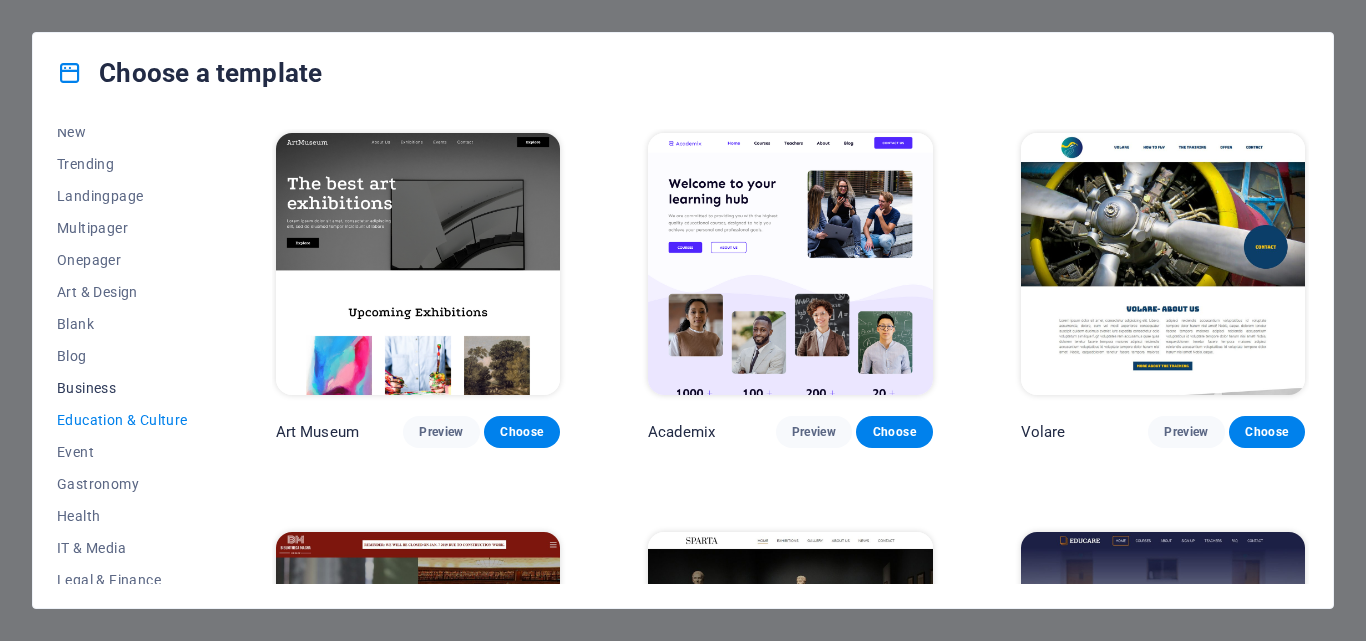 click on "Business" at bounding box center (122, 388) 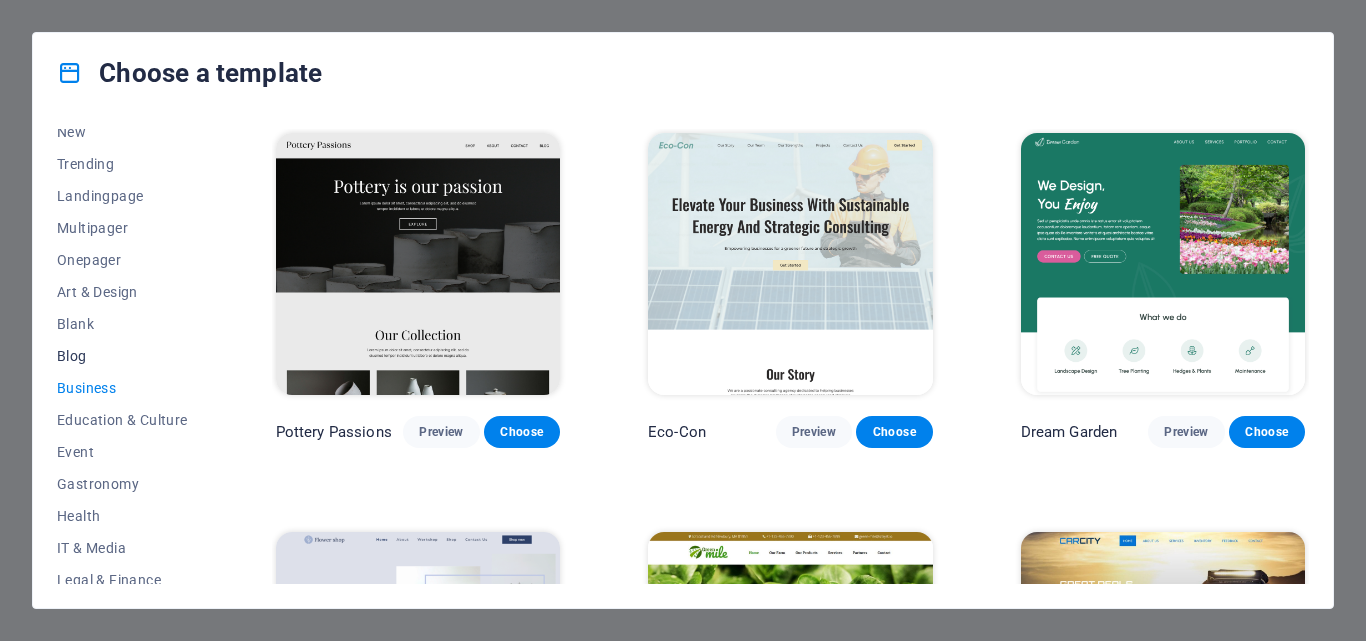 click on "Blog" at bounding box center [122, 356] 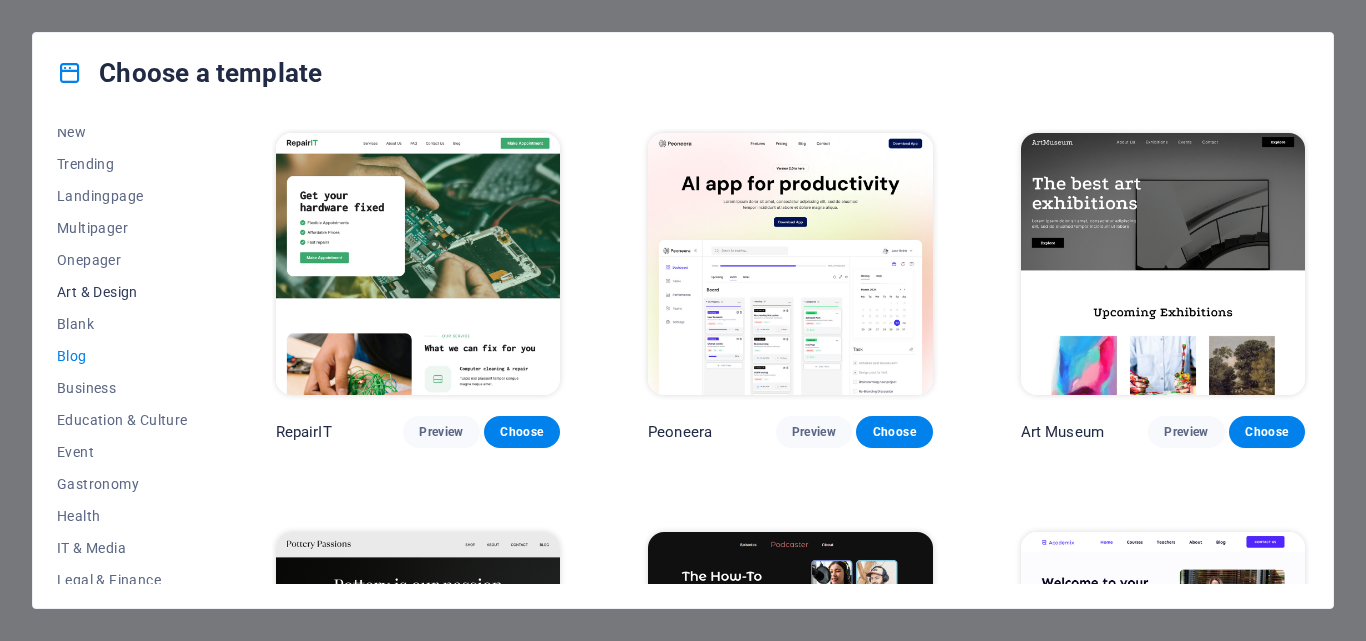 click on "Art & Design" at bounding box center [122, 292] 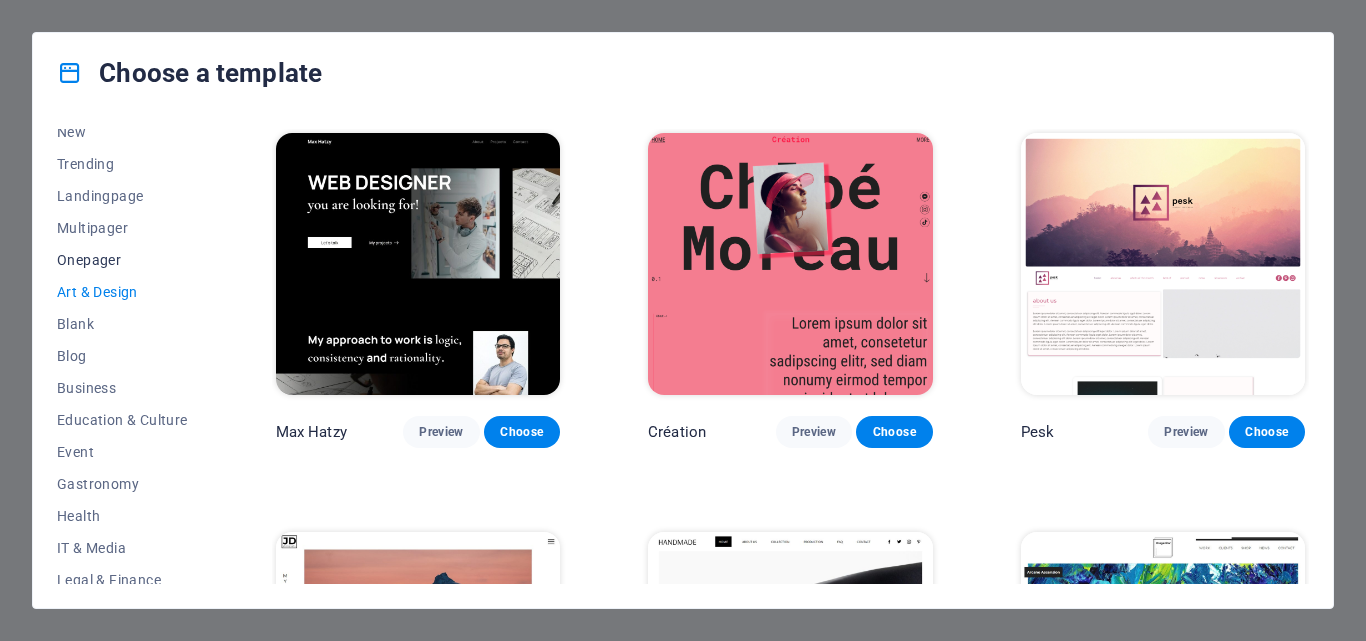click on "Onepager" at bounding box center (122, 260) 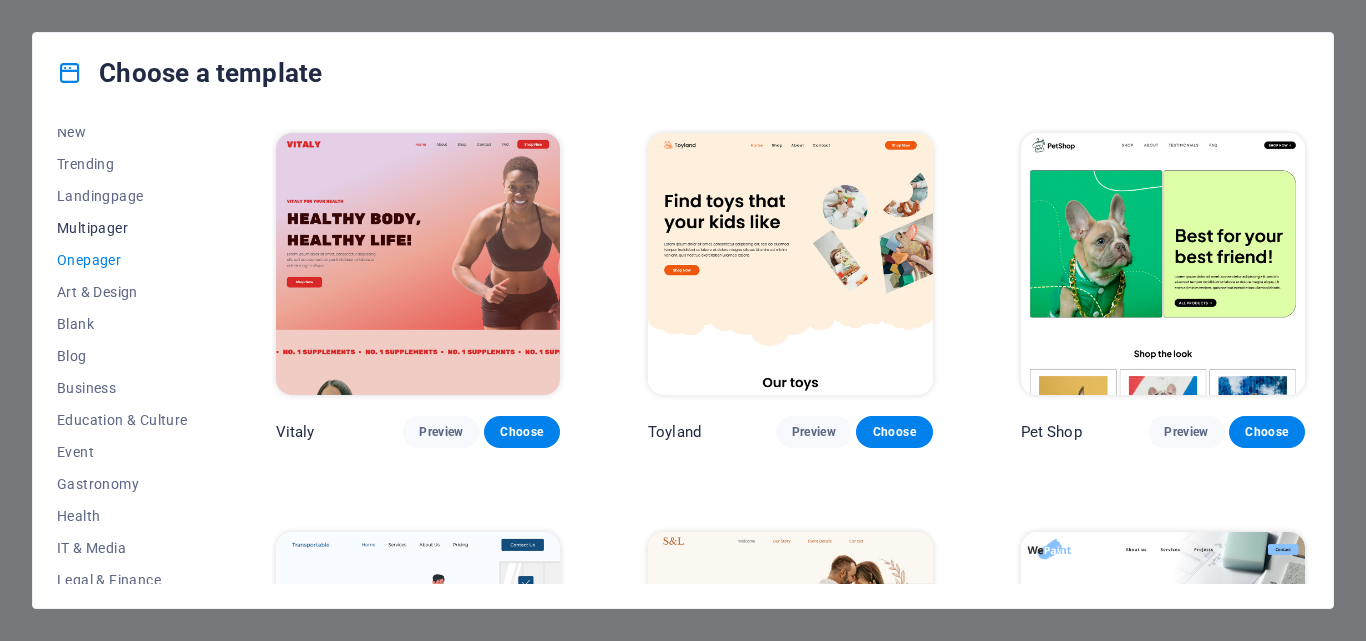 click on "Multipager" at bounding box center [122, 228] 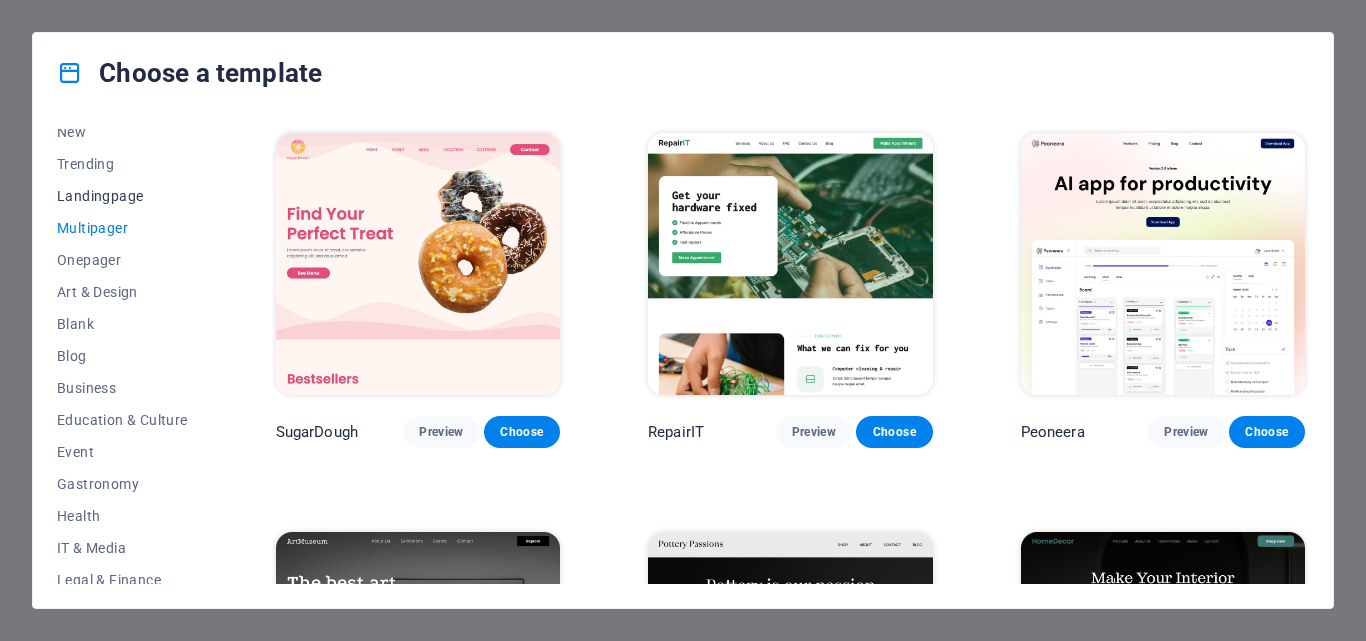 click on "Landingpage" at bounding box center [122, 196] 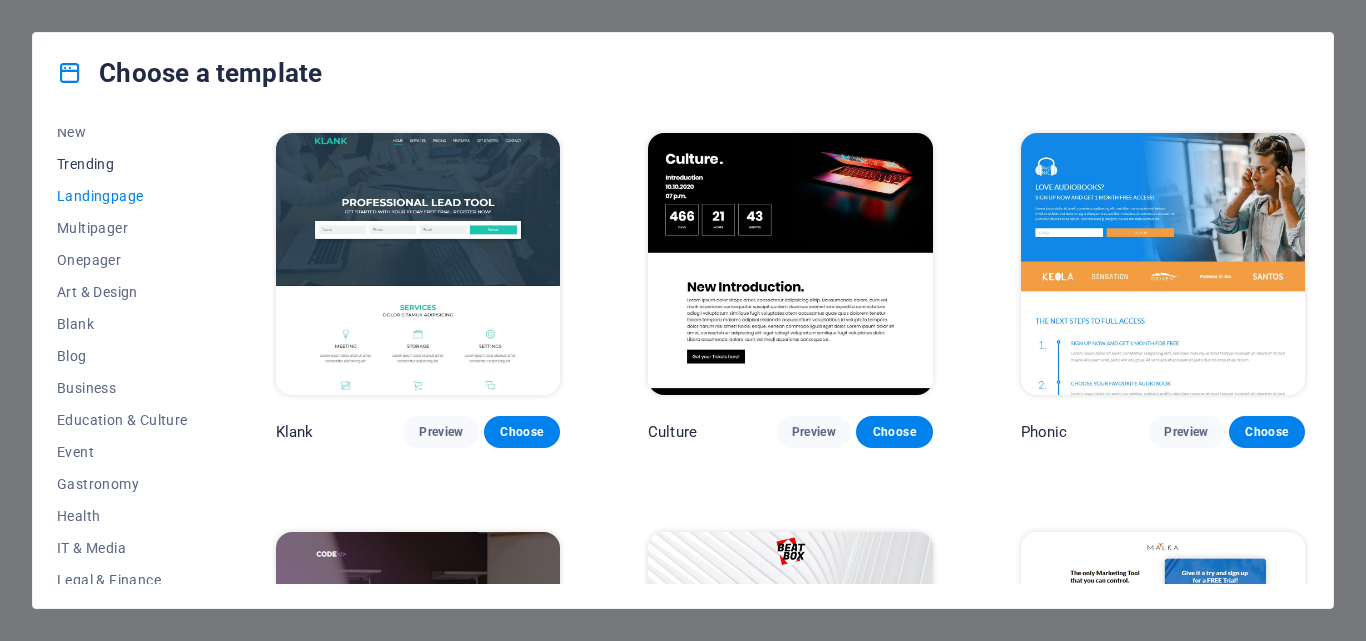 click on "Trending" at bounding box center [122, 164] 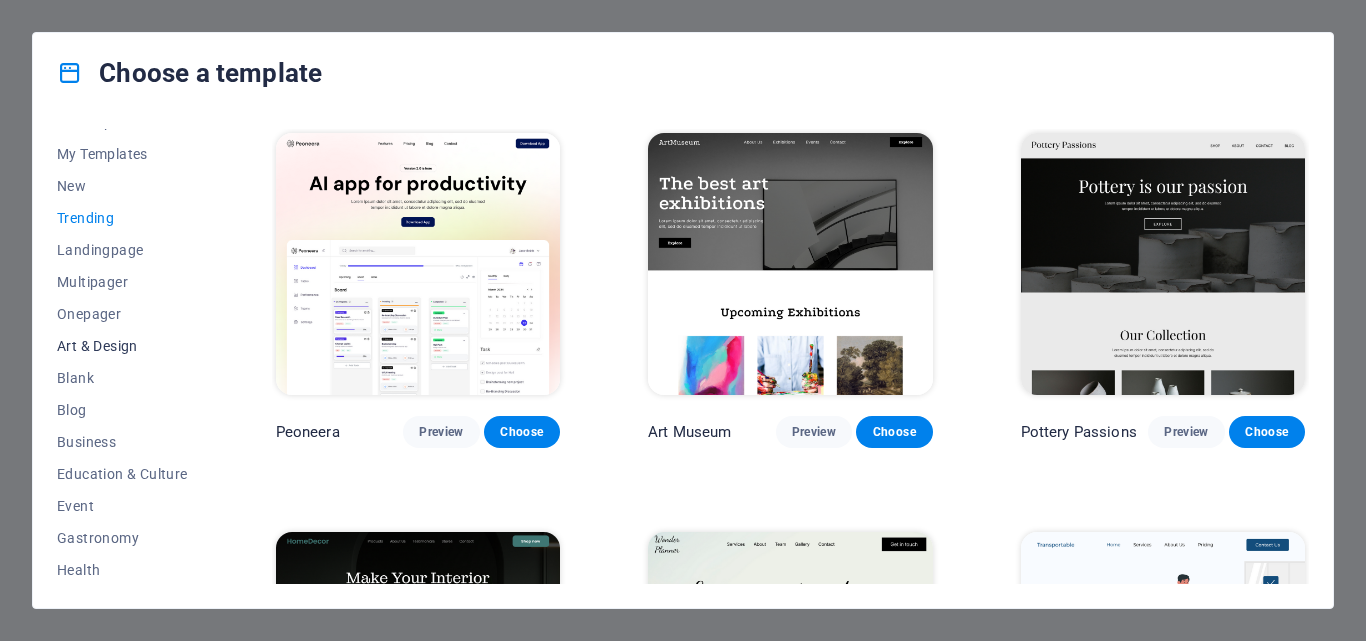 scroll, scrollTop: 0, scrollLeft: 0, axis: both 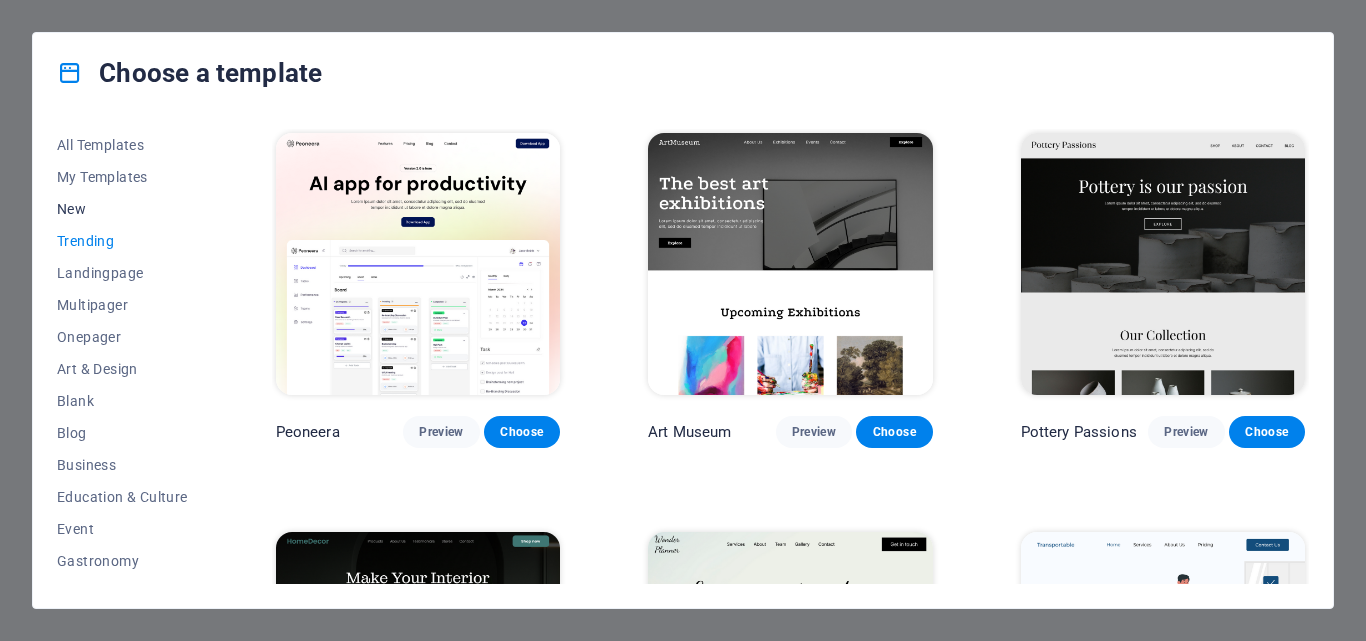 click on "New" at bounding box center [122, 209] 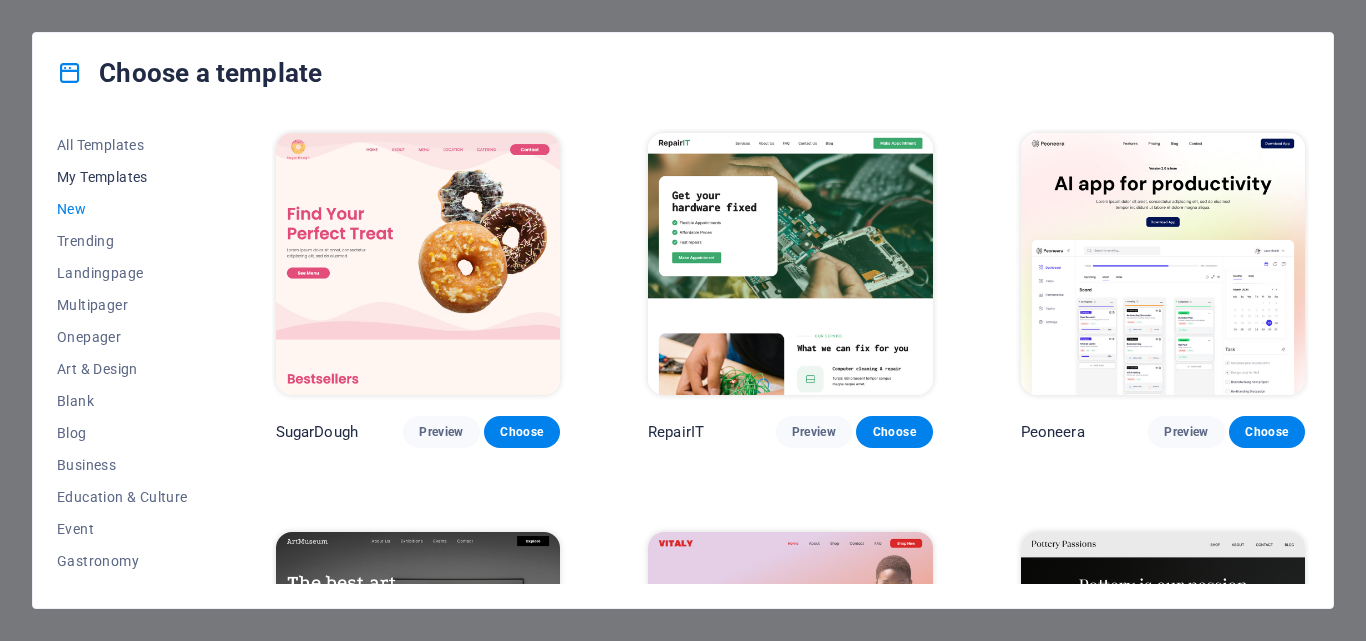 click on "My Templates" at bounding box center [122, 177] 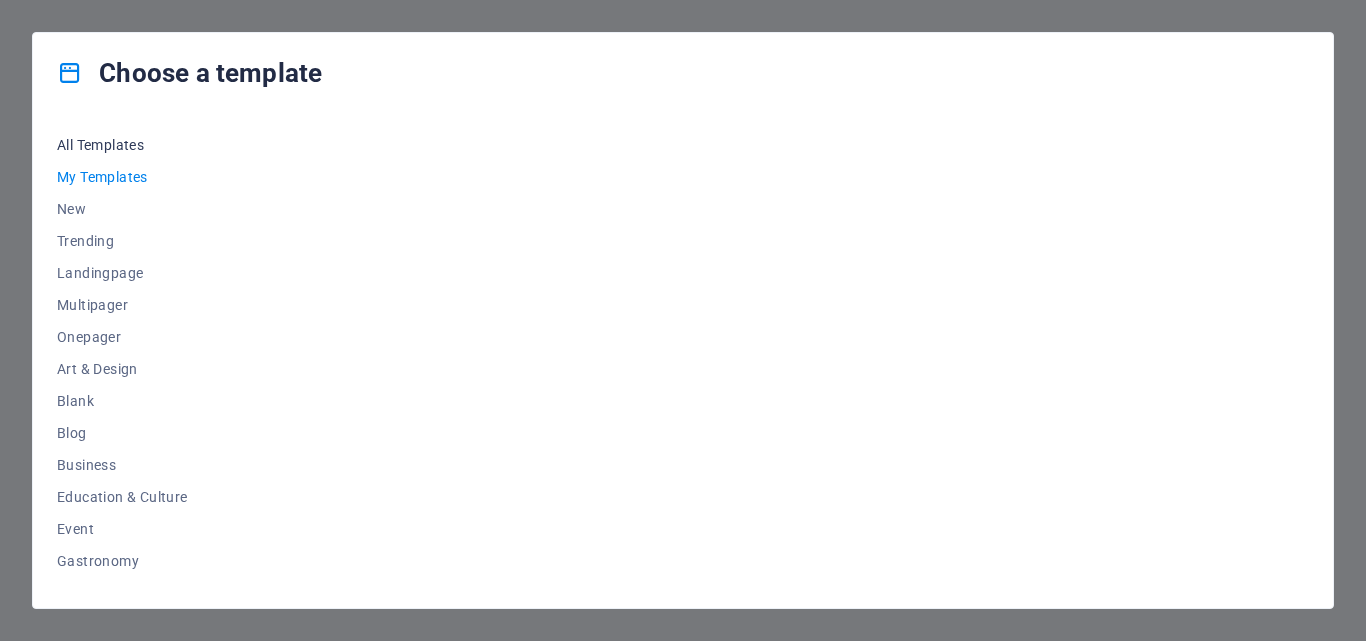 click on "All Templates" at bounding box center [122, 145] 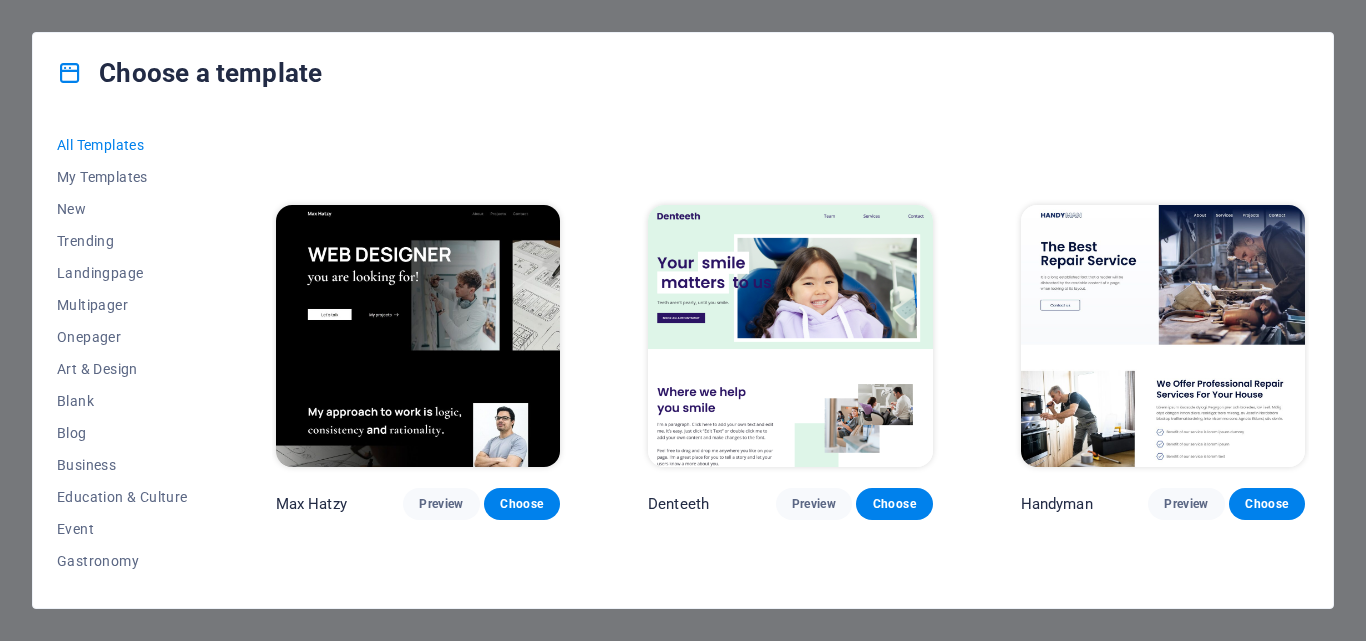 scroll, scrollTop: 5900, scrollLeft: 0, axis: vertical 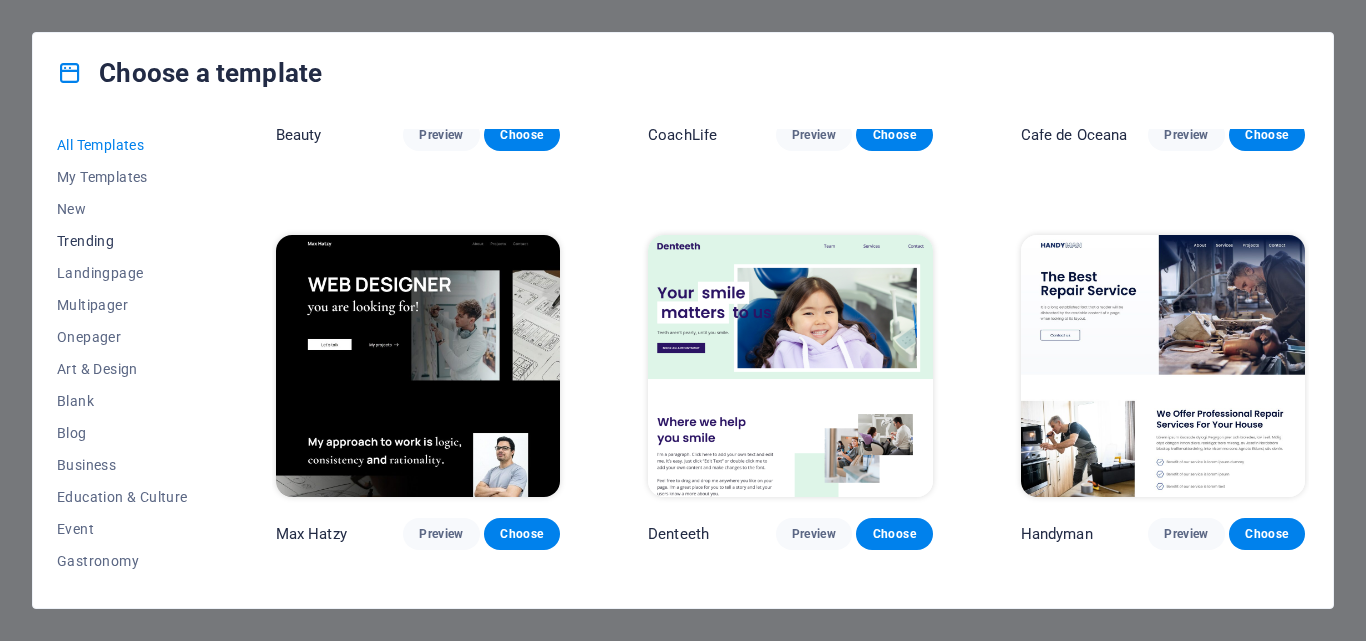 click on "Trending" at bounding box center [122, 241] 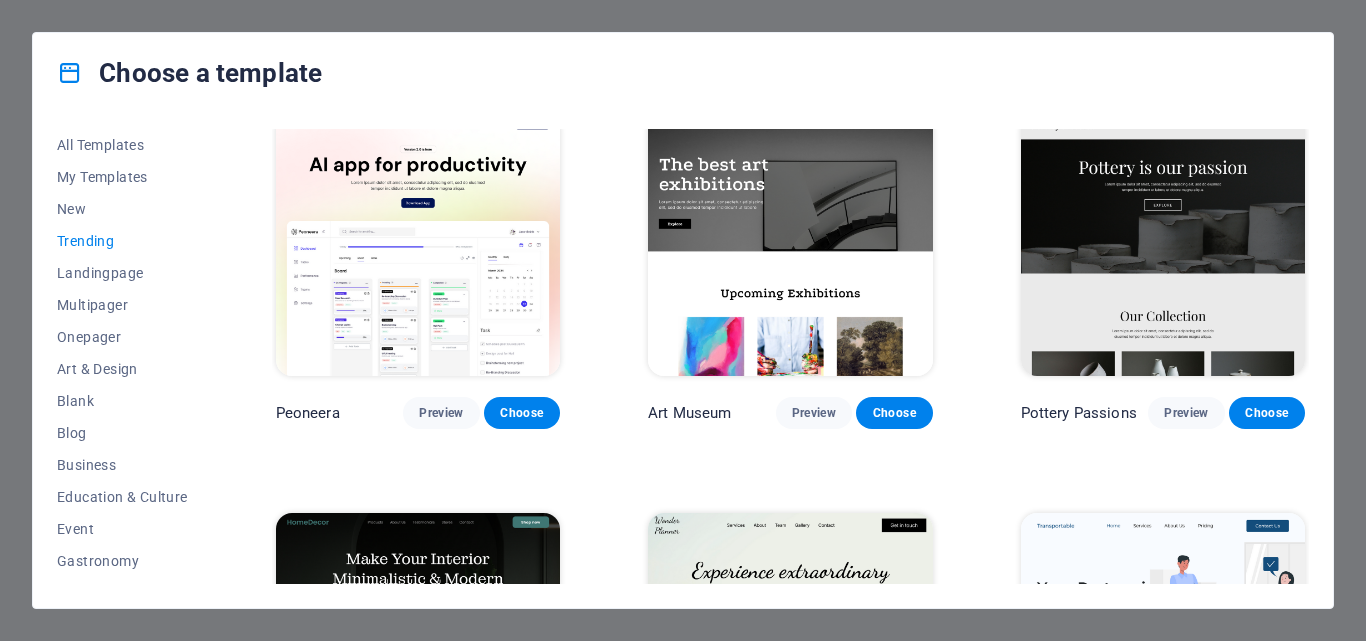 scroll, scrollTop: 0, scrollLeft: 0, axis: both 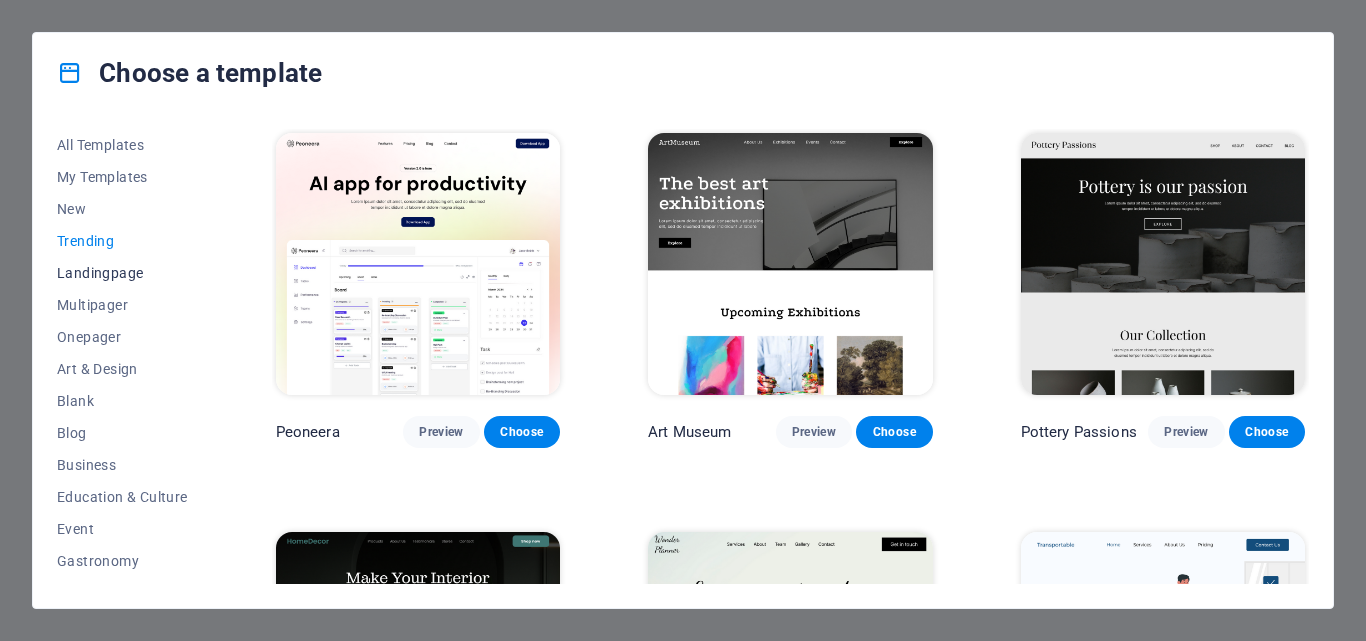 click on "Landingpage" at bounding box center (122, 273) 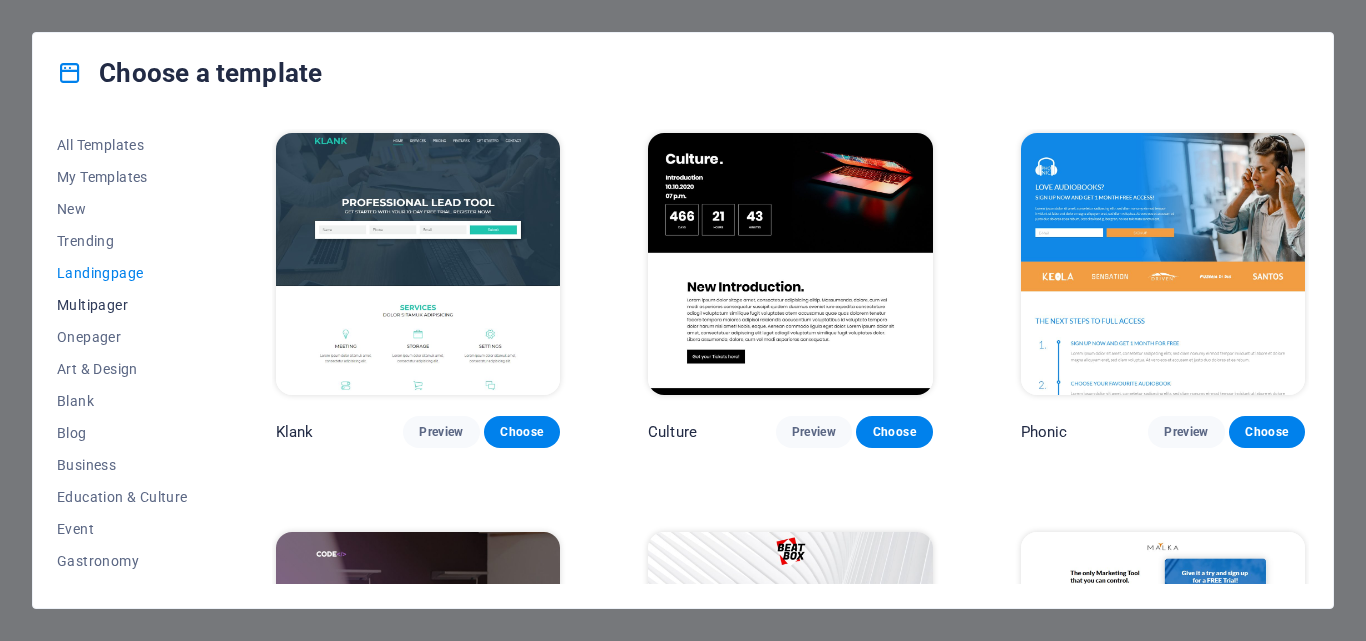 click on "Multipager" at bounding box center [122, 305] 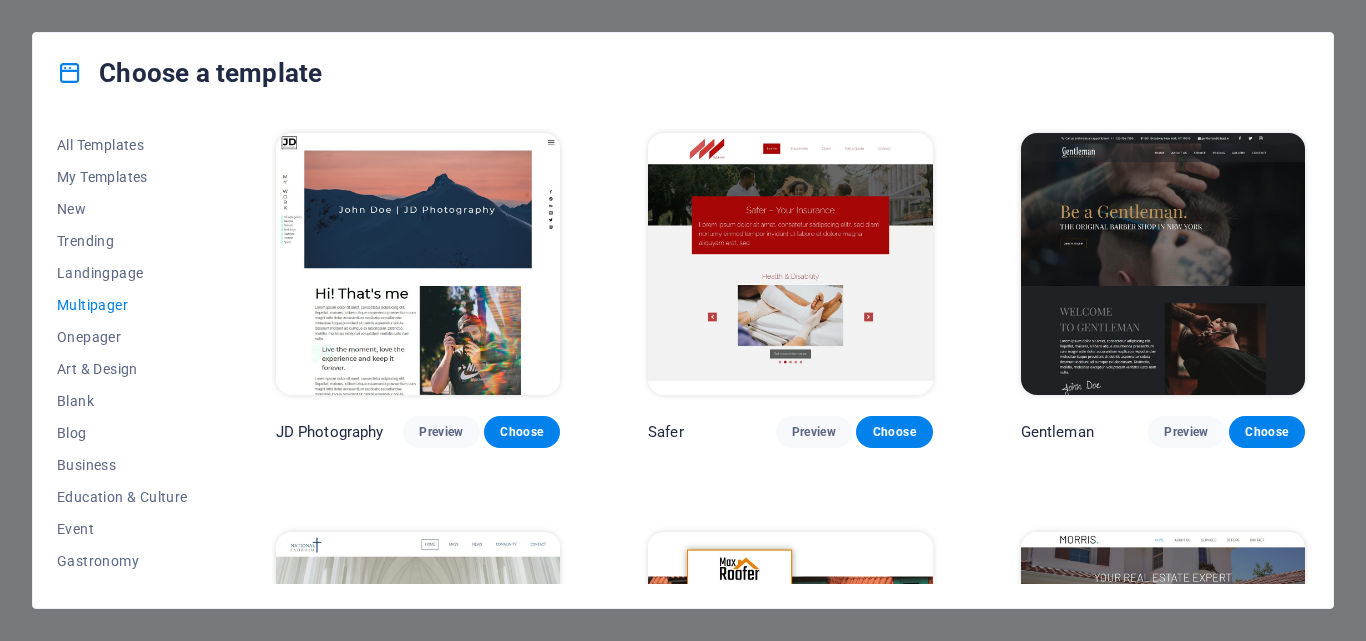scroll, scrollTop: 4900, scrollLeft: 0, axis: vertical 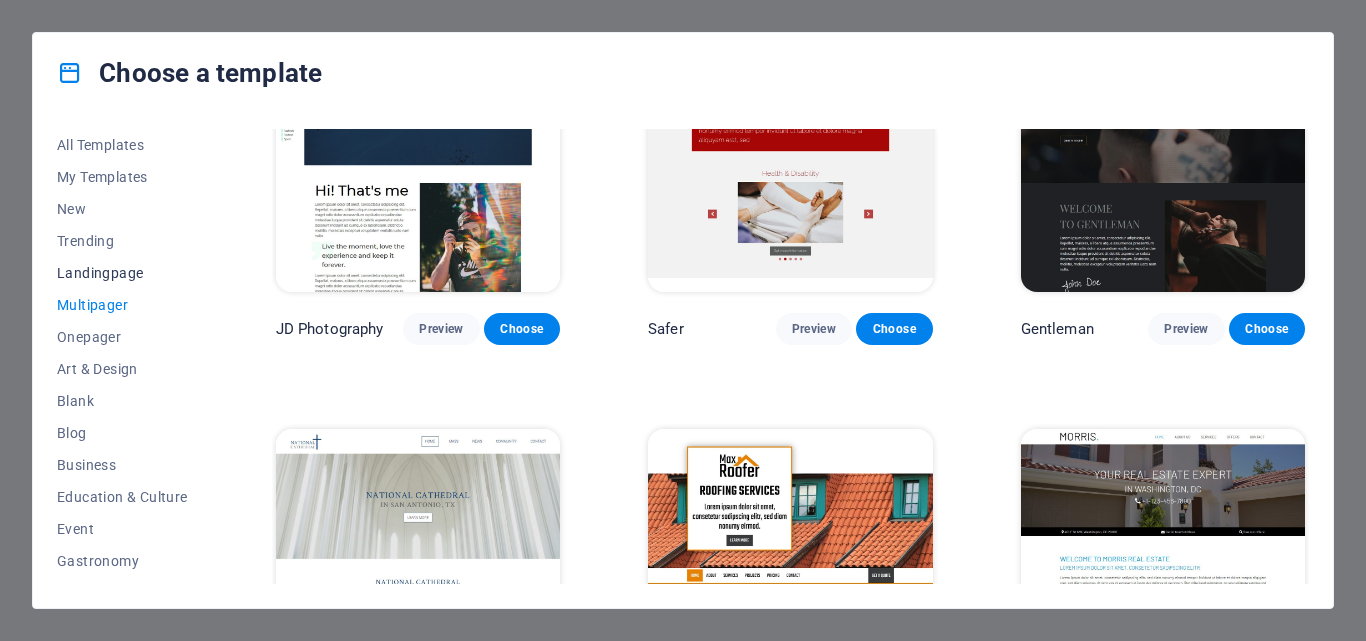 click on "Landingpage" at bounding box center [122, 273] 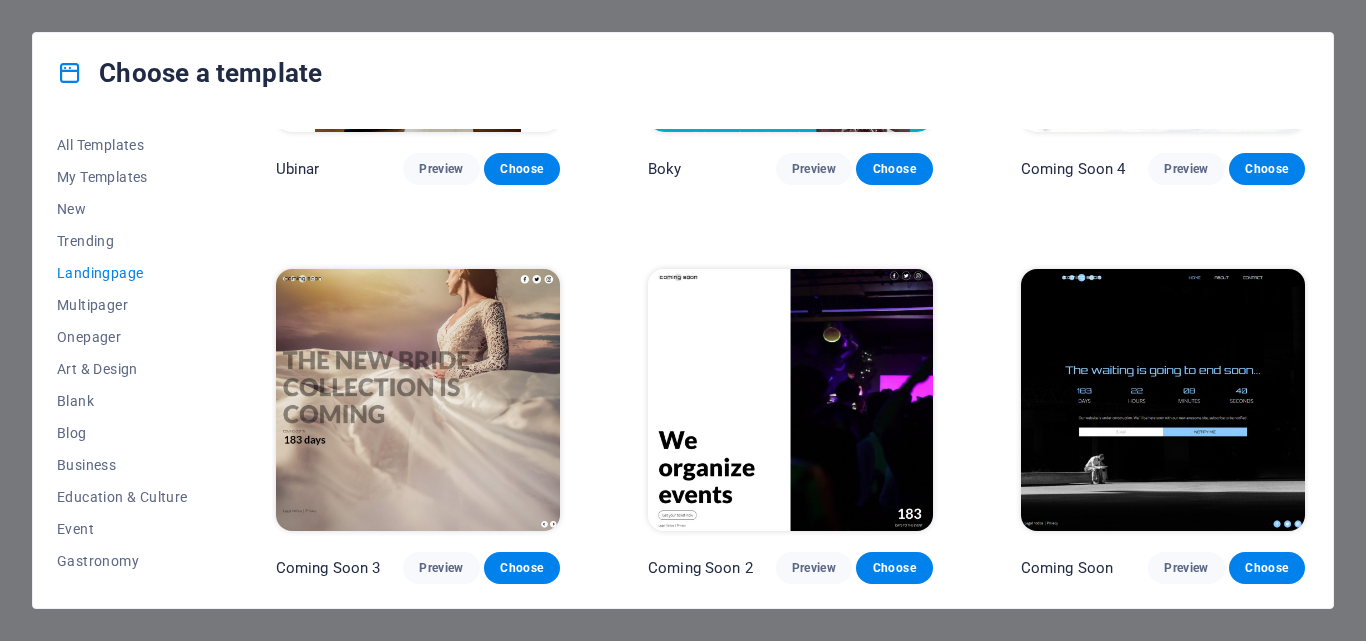 scroll, scrollTop: 3036, scrollLeft: 0, axis: vertical 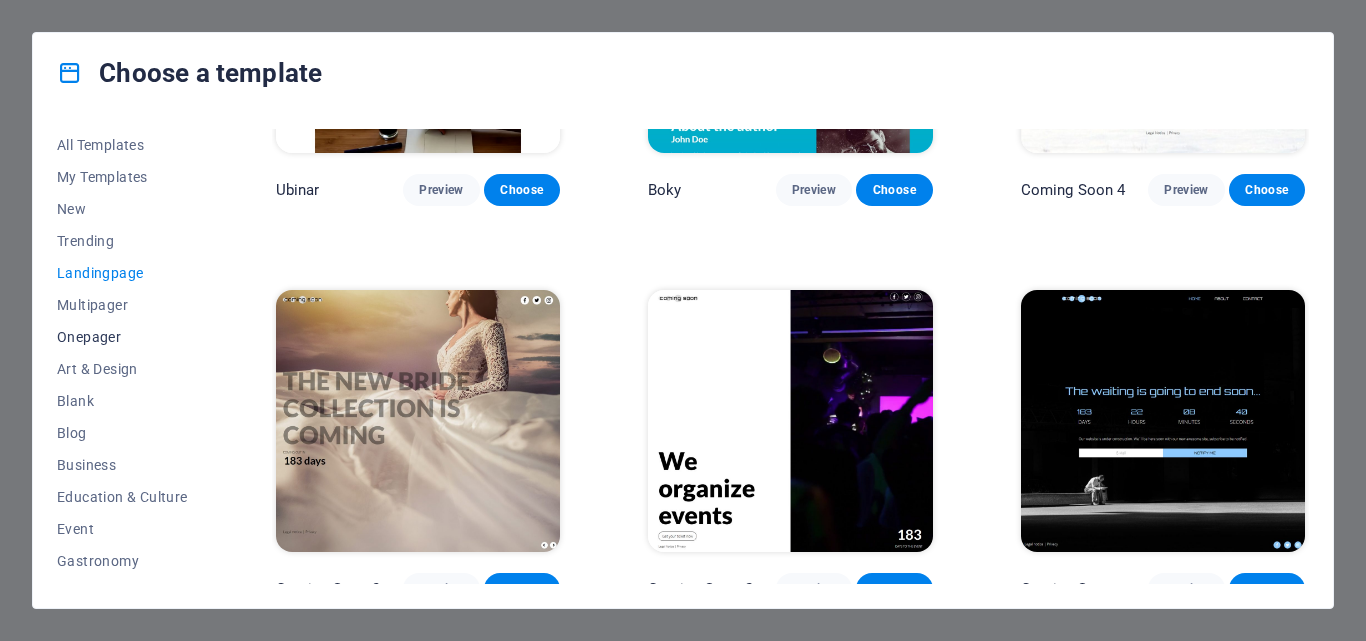 click on "Onepager" at bounding box center [122, 337] 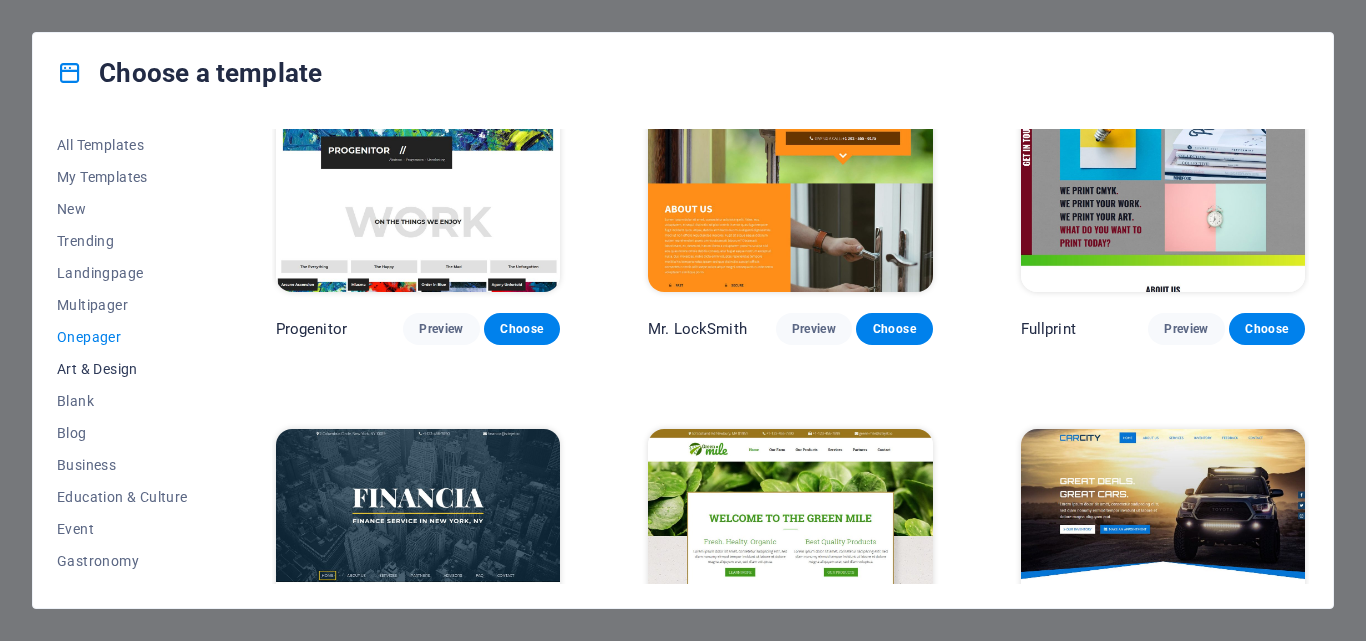 click on "Art & Design" at bounding box center (122, 369) 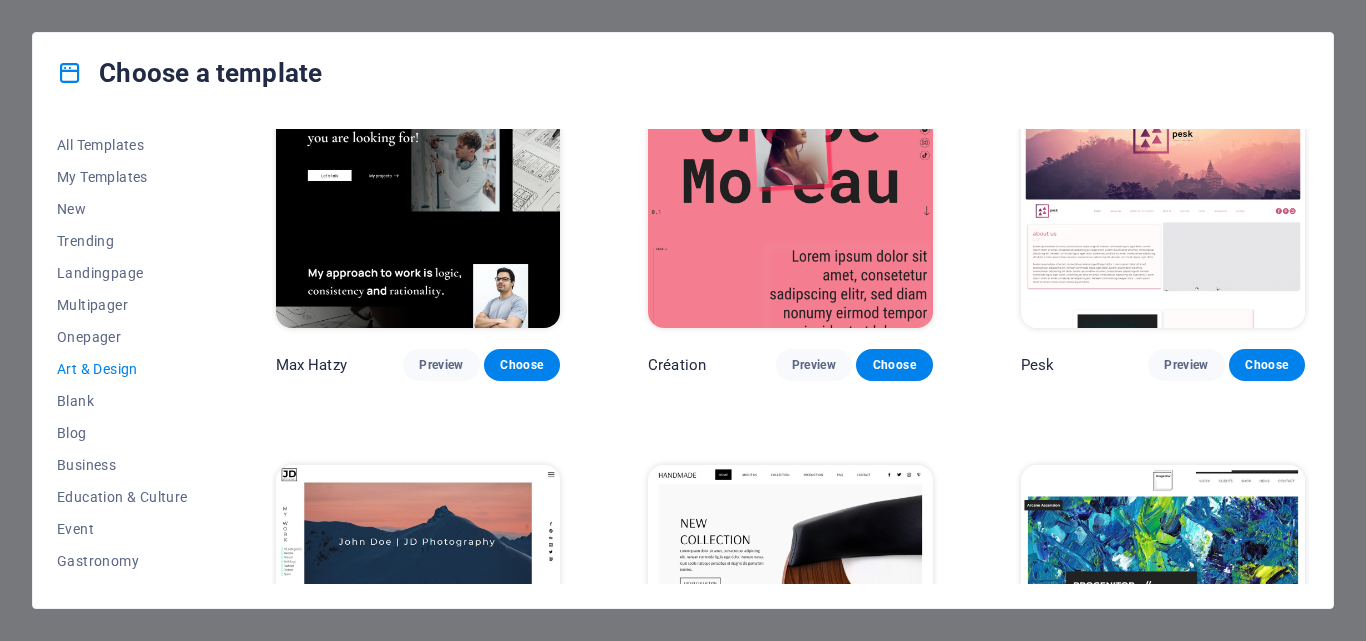 scroll, scrollTop: 0, scrollLeft: 0, axis: both 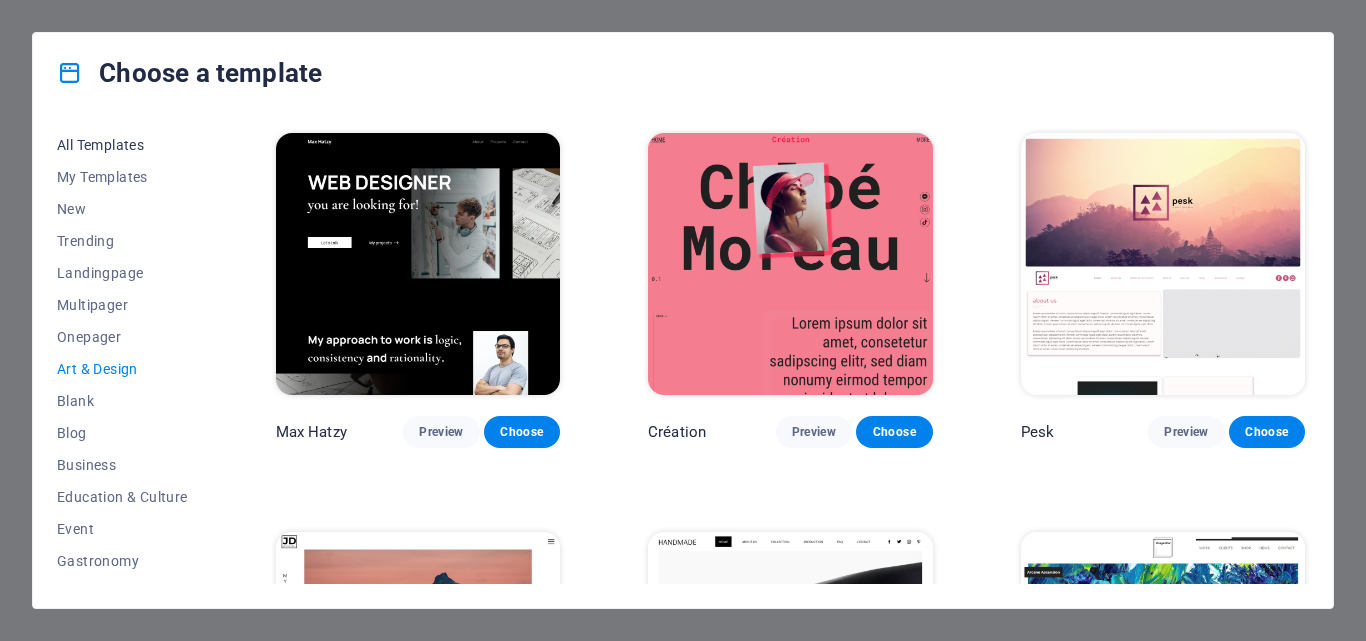 click on "All Templates" at bounding box center [122, 145] 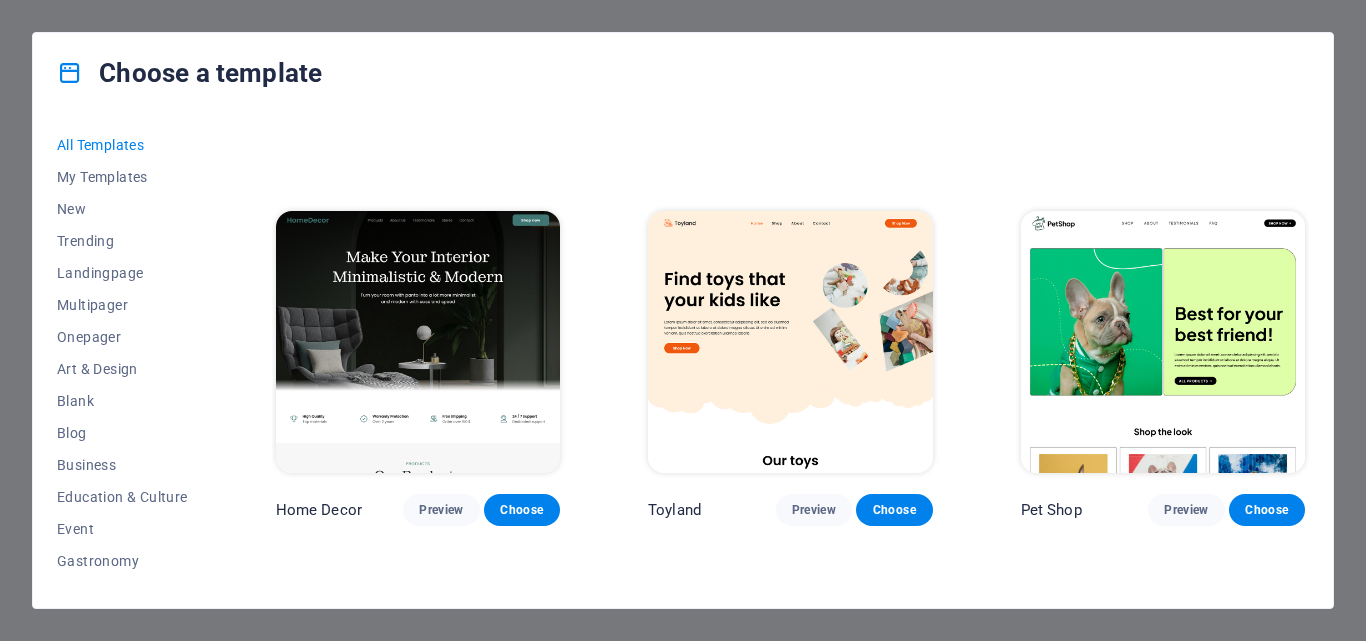 scroll, scrollTop: 700, scrollLeft: 0, axis: vertical 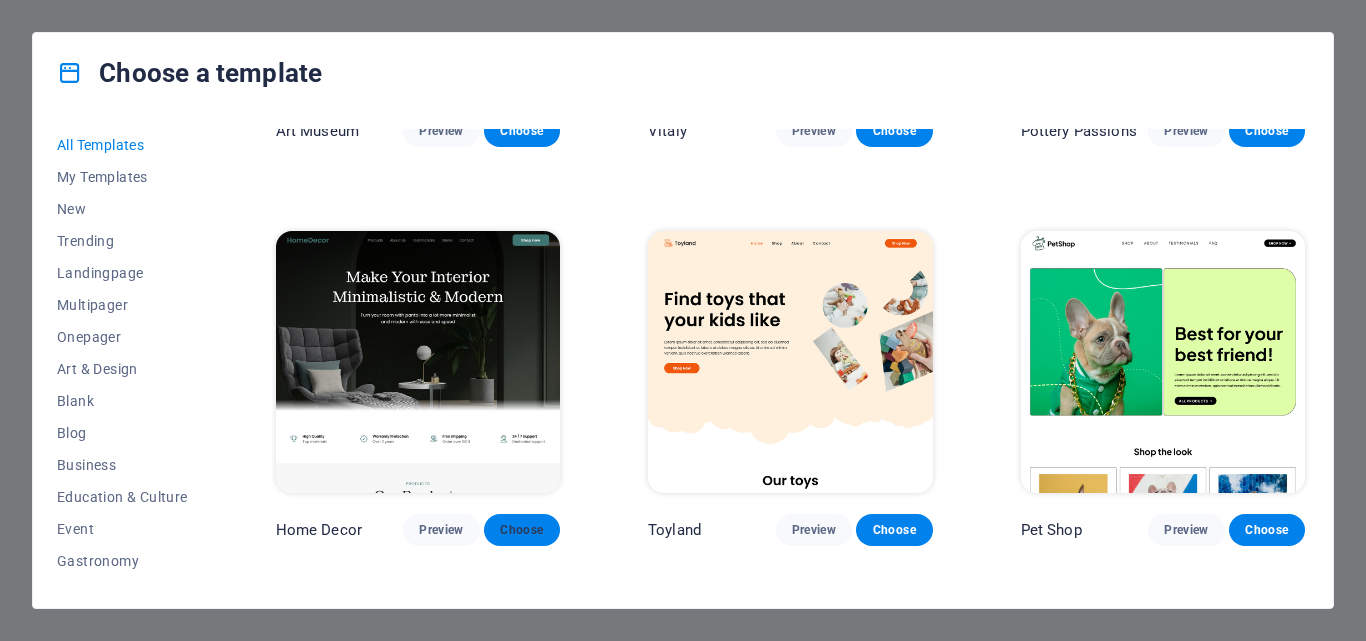 click on "Choose" at bounding box center (522, 530) 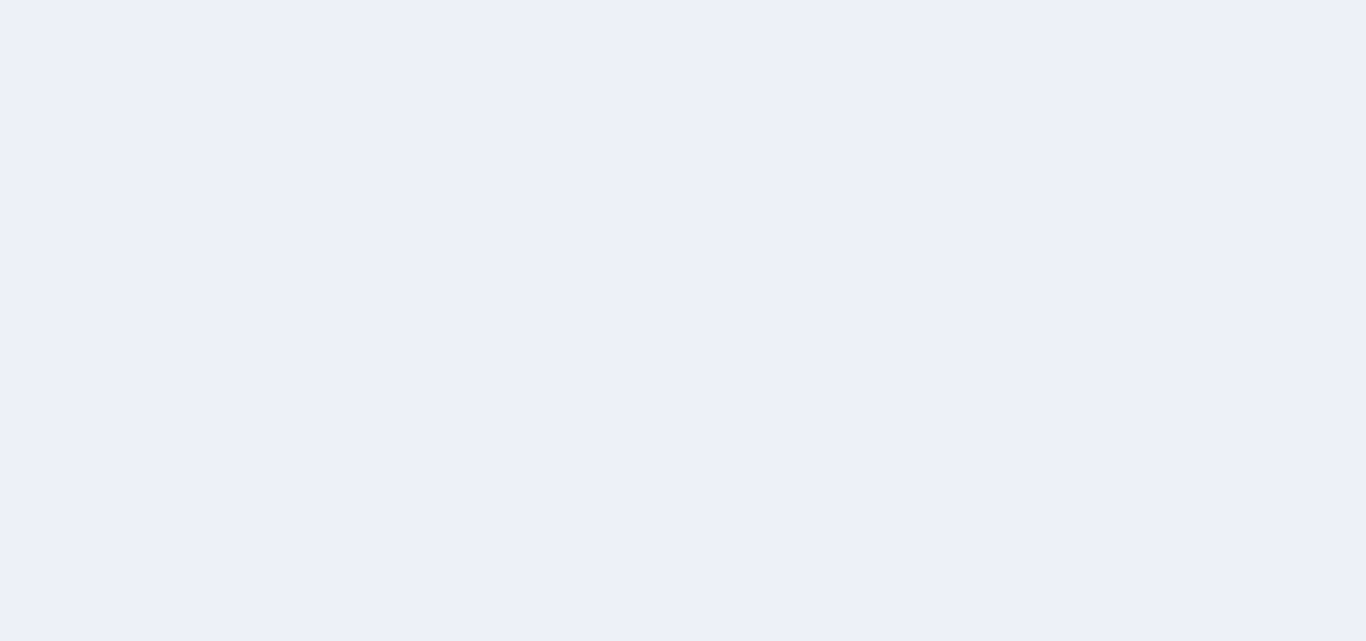 scroll, scrollTop: 0, scrollLeft: 0, axis: both 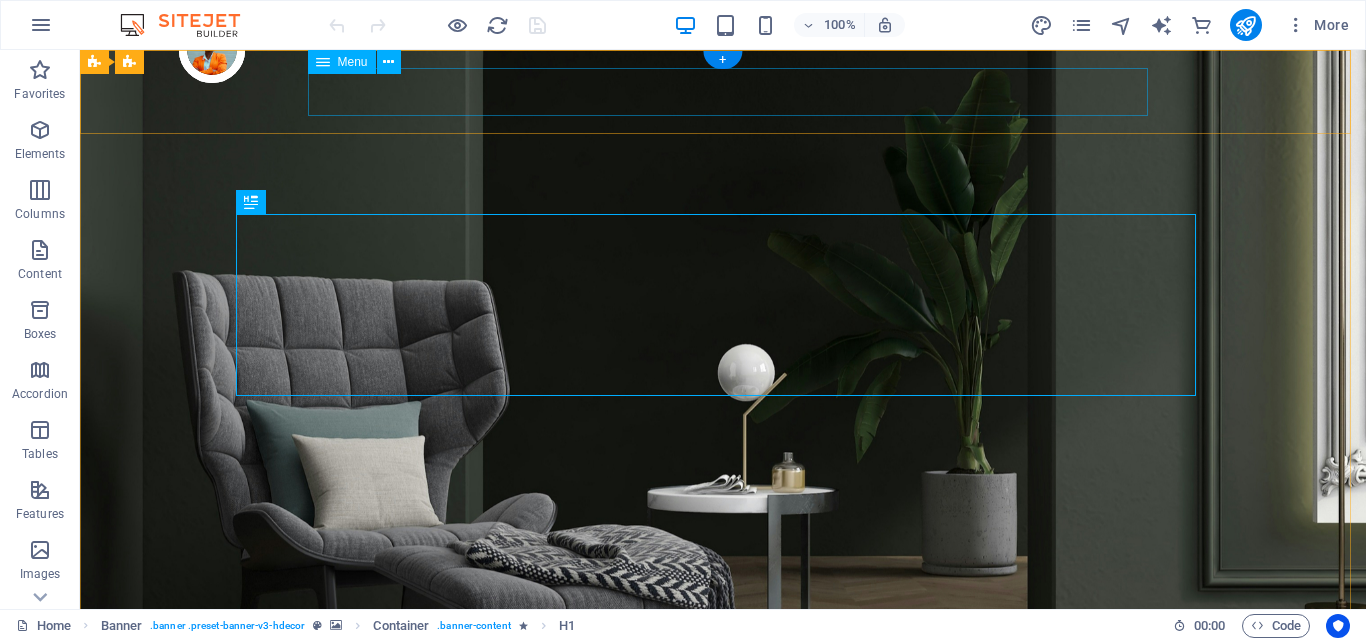 click on "Products About Us Testimonials Stores Contact" at bounding box center (723, 809) 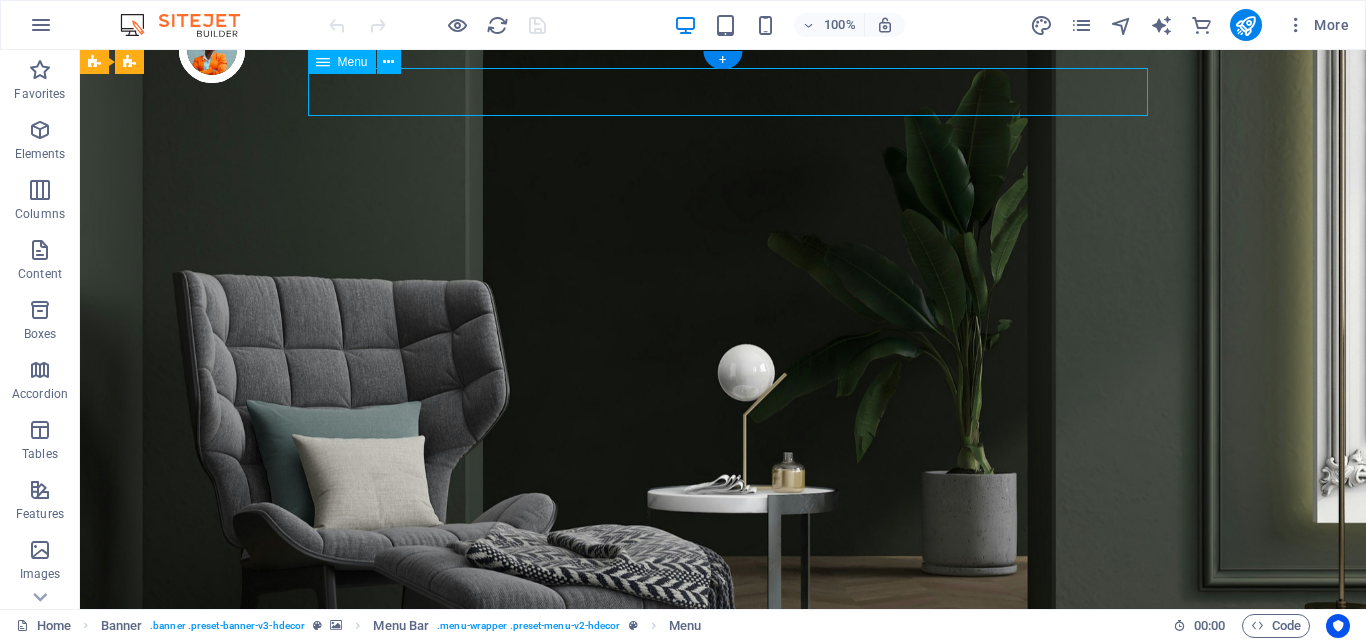 click on "Products About Us Testimonials Stores Contact" at bounding box center (723, 809) 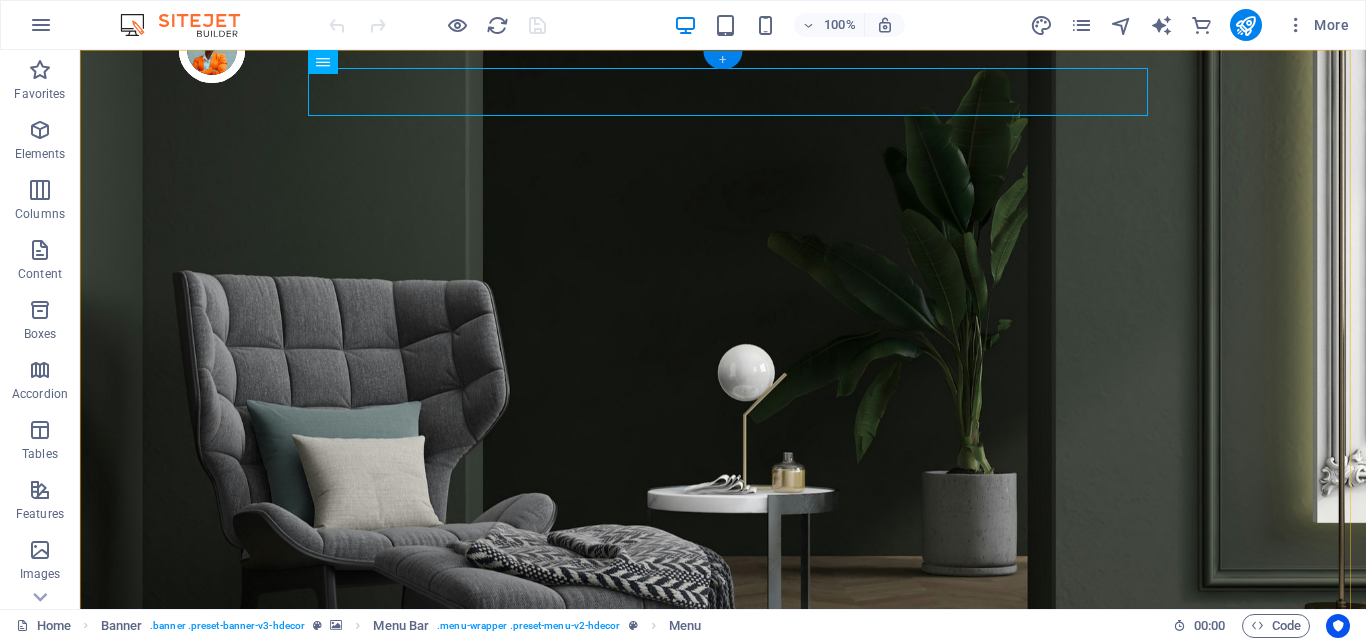 click on "+" at bounding box center (722, 60) 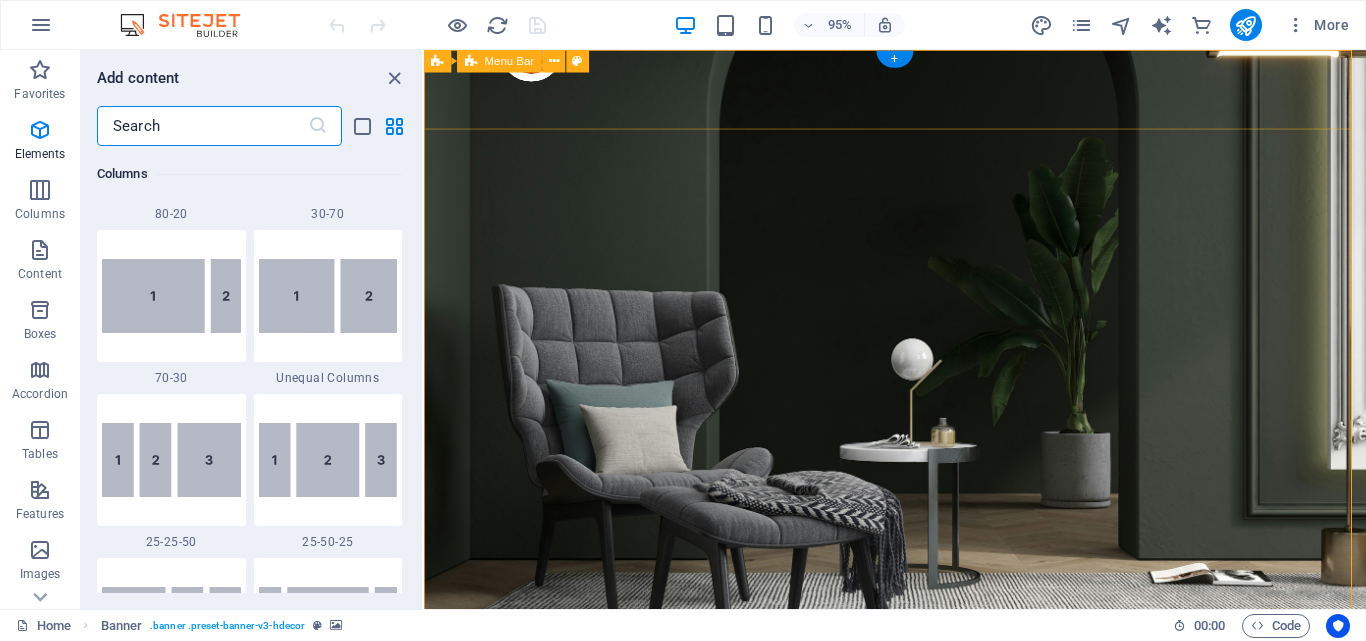 scroll, scrollTop: 3499, scrollLeft: 0, axis: vertical 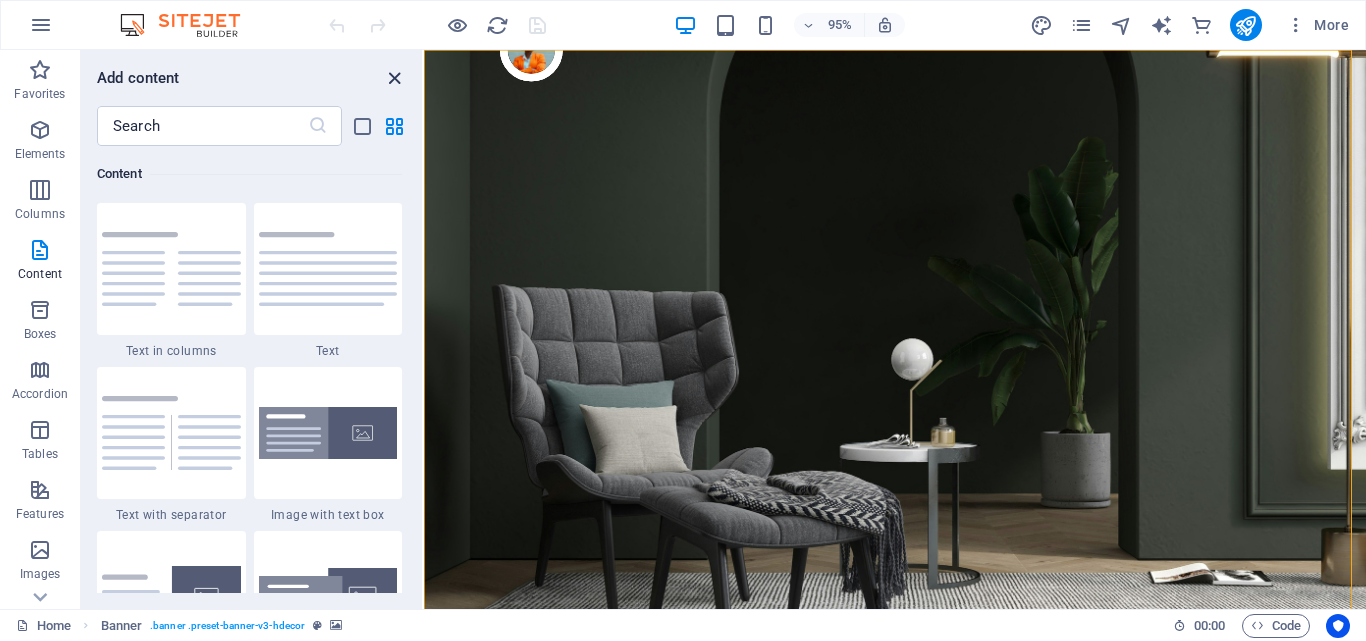 click at bounding box center (394, 78) 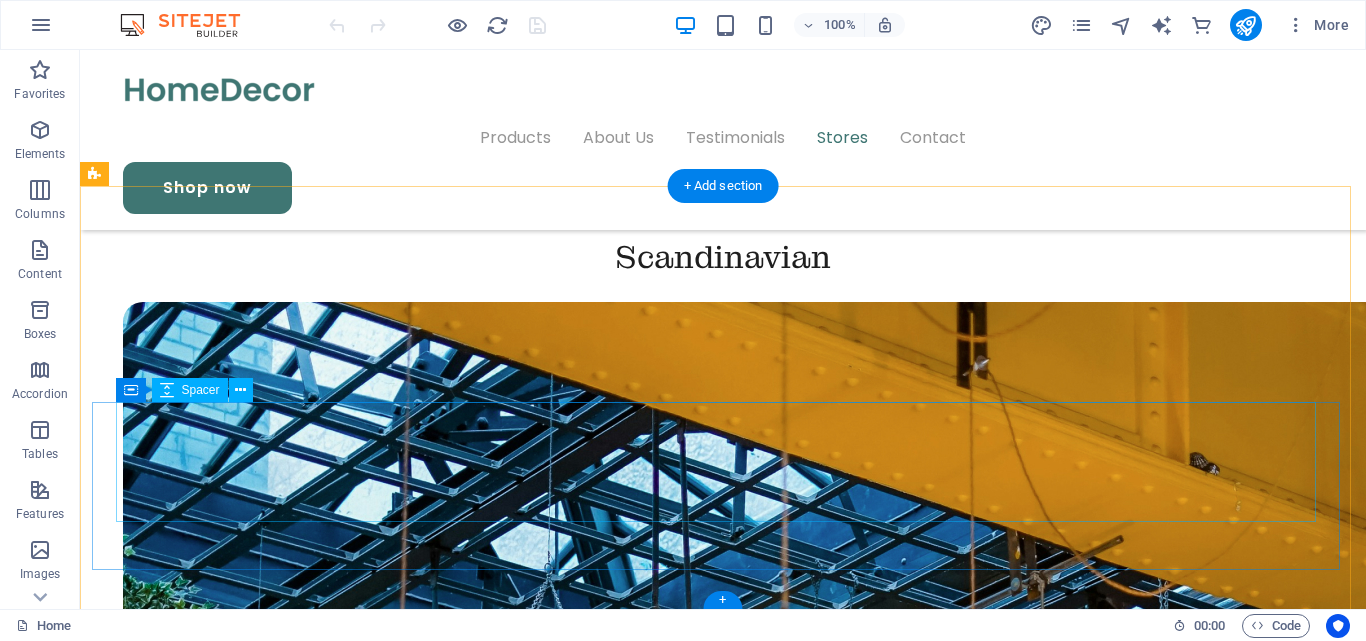 scroll, scrollTop: 4497, scrollLeft: 0, axis: vertical 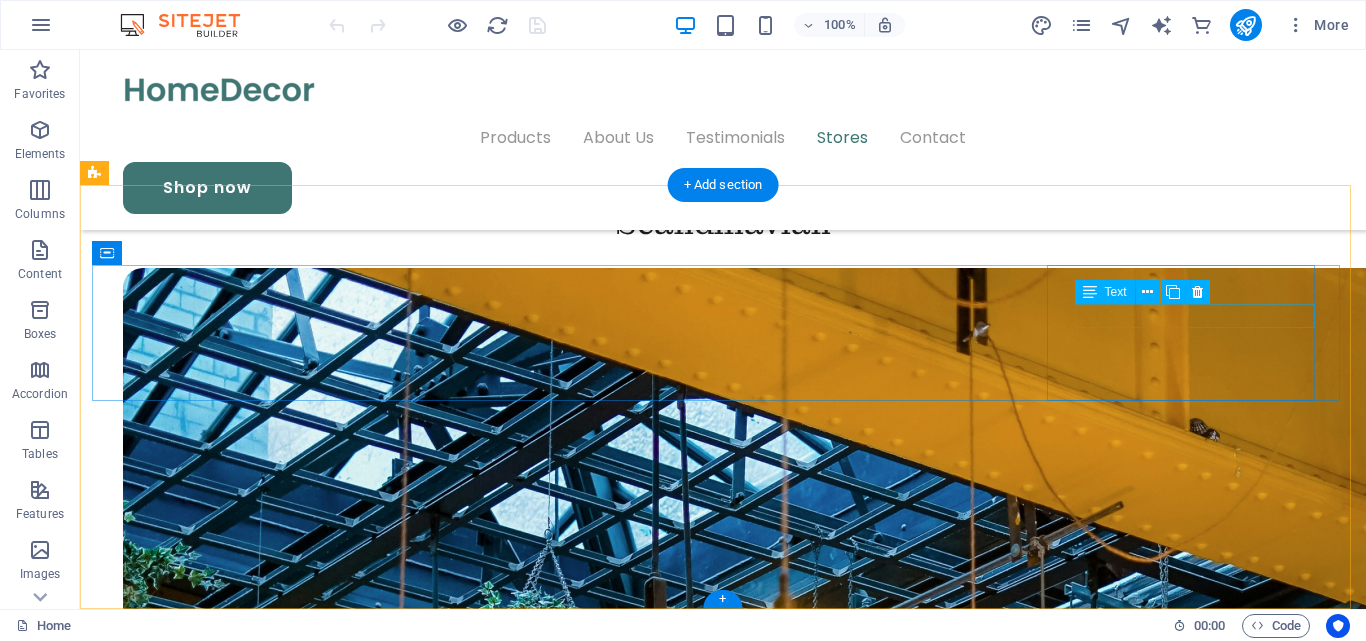 click on "Facebook" at bounding box center [723, 13532] 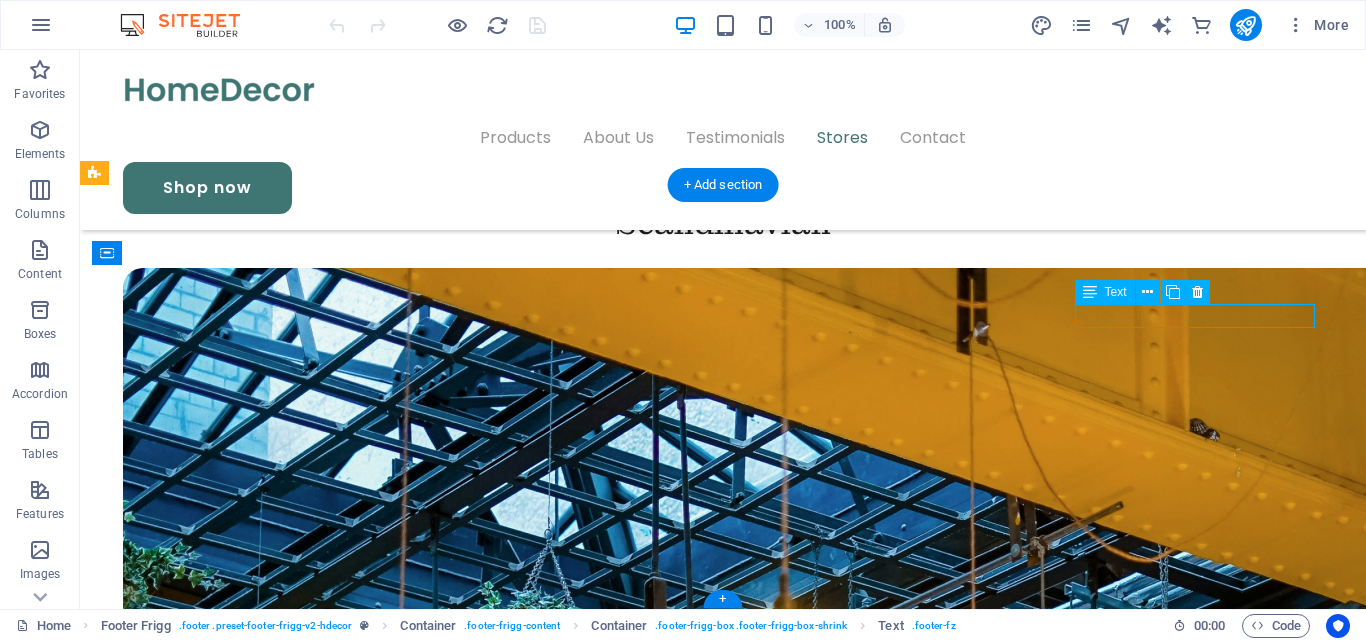 click on "Facebook" at bounding box center [723, 13532] 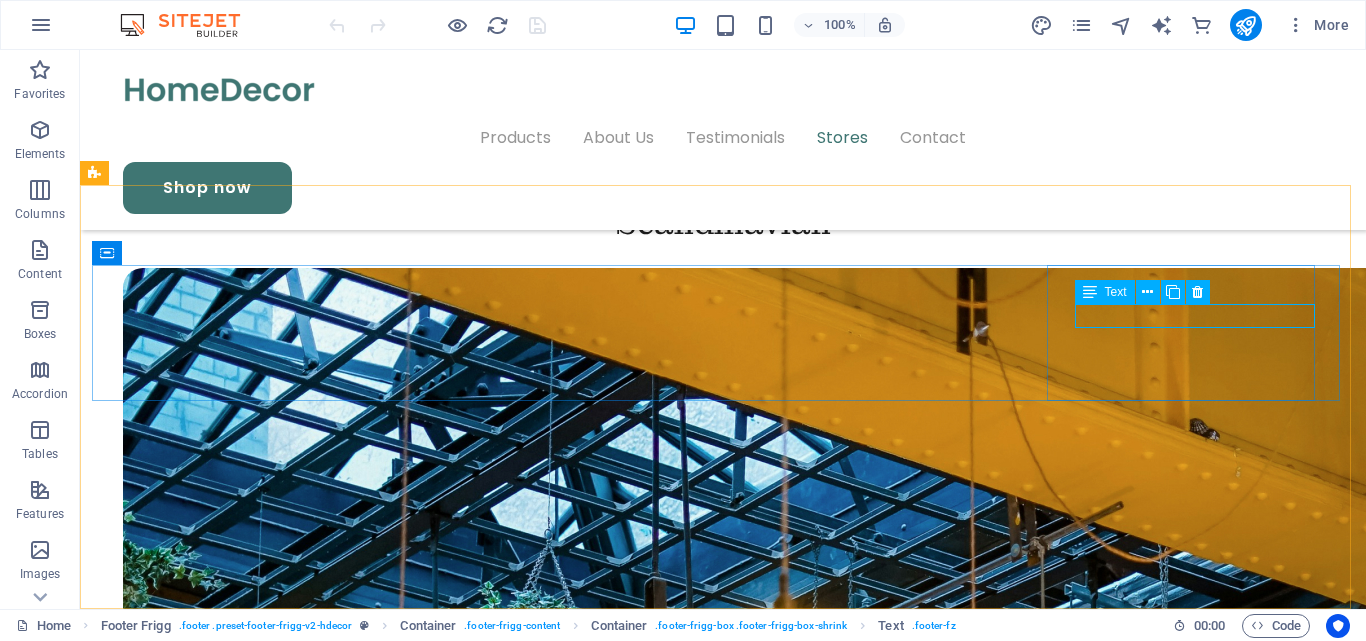 click on "Text" at bounding box center (1116, 292) 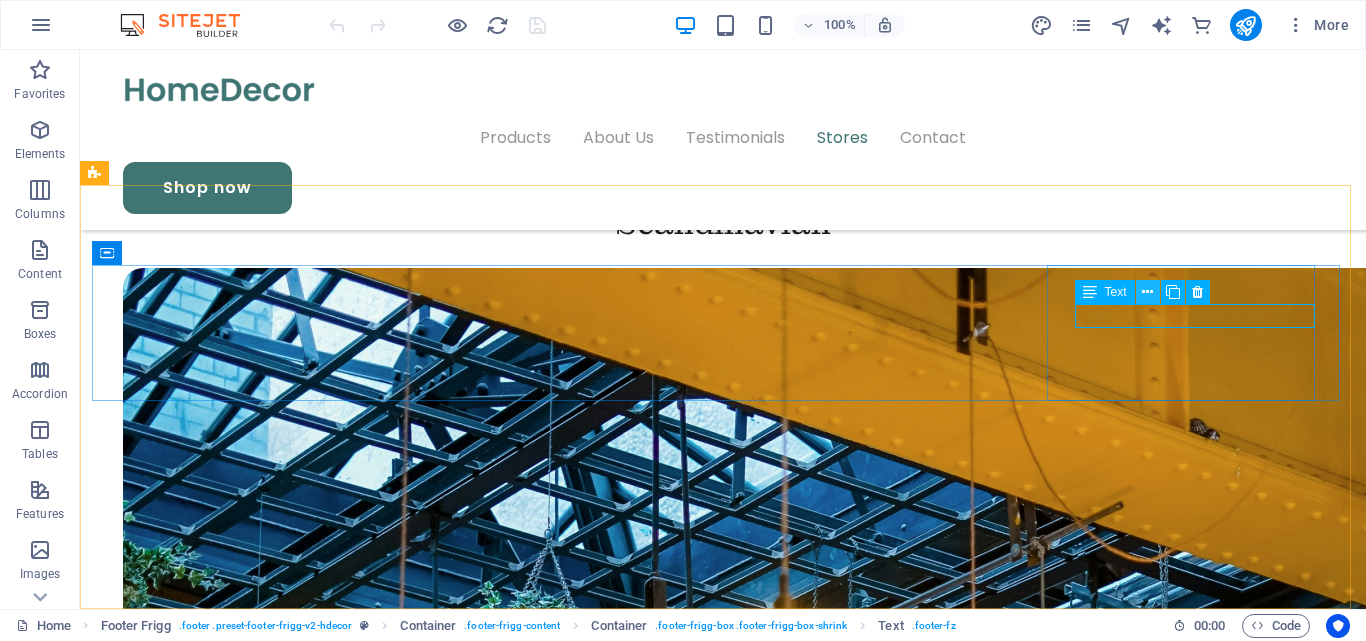 click at bounding box center (1147, 292) 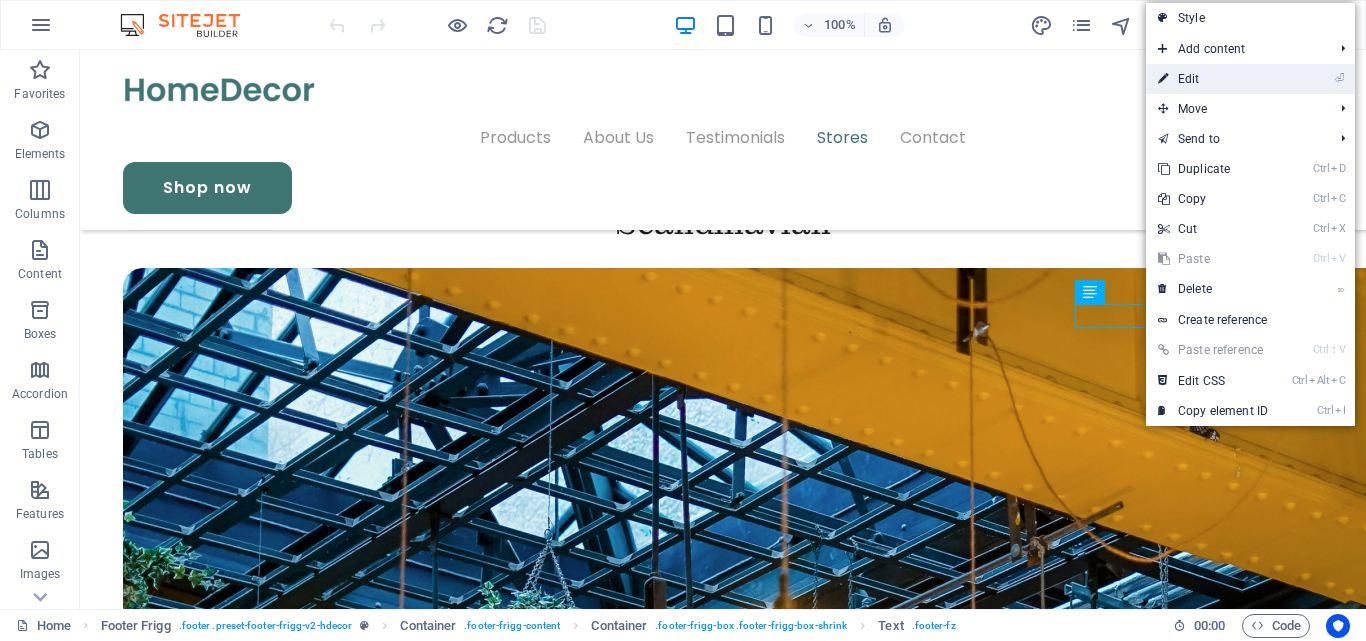 click on "⏎  Edit" at bounding box center [1213, 79] 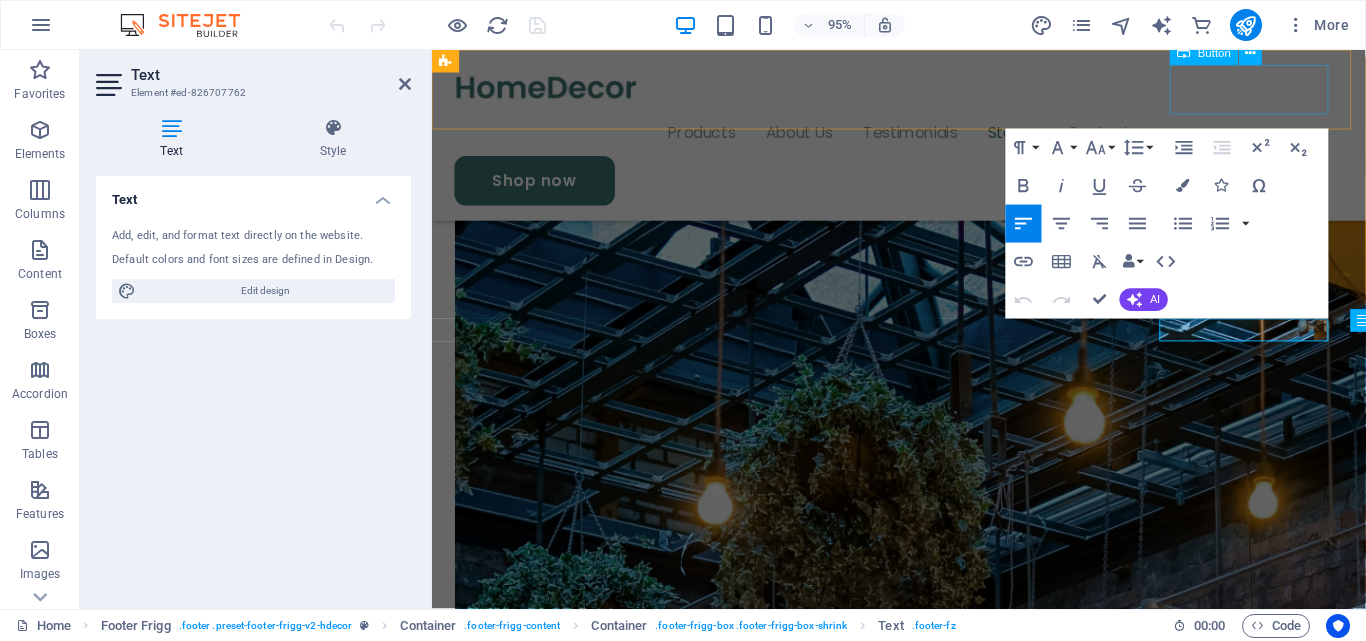 scroll, scrollTop: 4415, scrollLeft: 0, axis: vertical 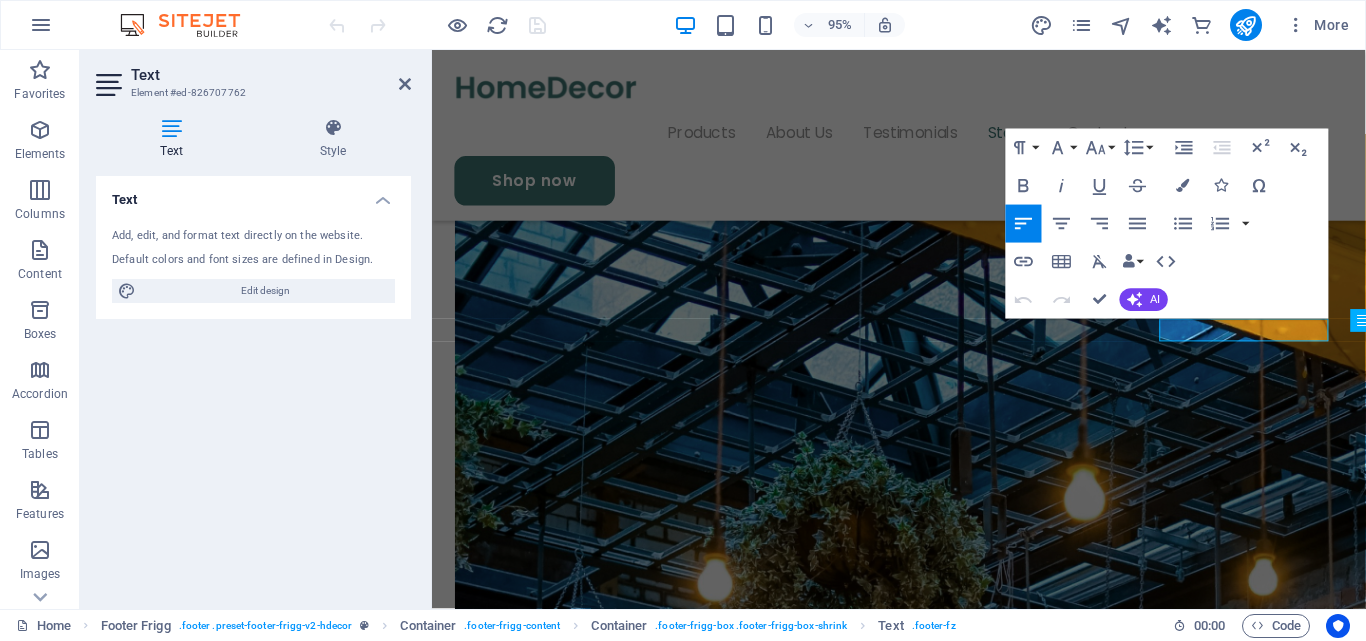 click on "Text Add, edit, and format text directly on the website. Default colors and font sizes are defined in Design. Edit design Alignment Left aligned Centered Right aligned" at bounding box center (253, 384) 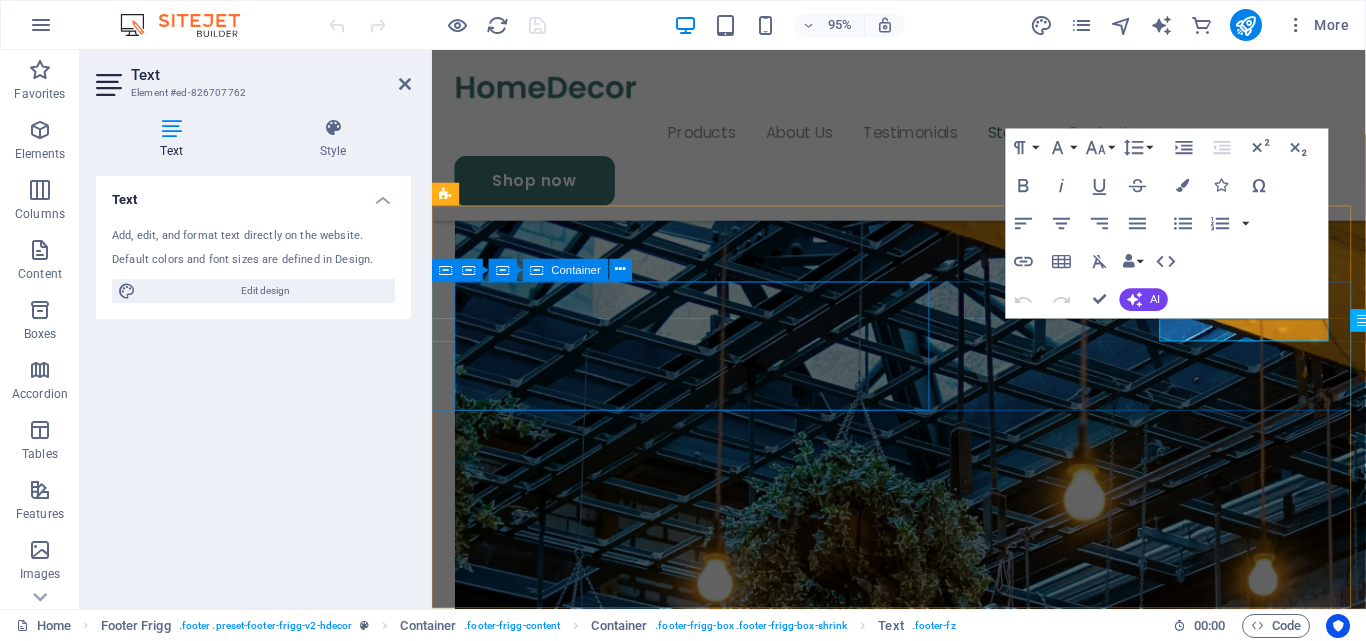 click on "Uas molestias excepturi sint occaecati cupiditate non provident, similique sunt qui officia" at bounding box center [923, 12481] 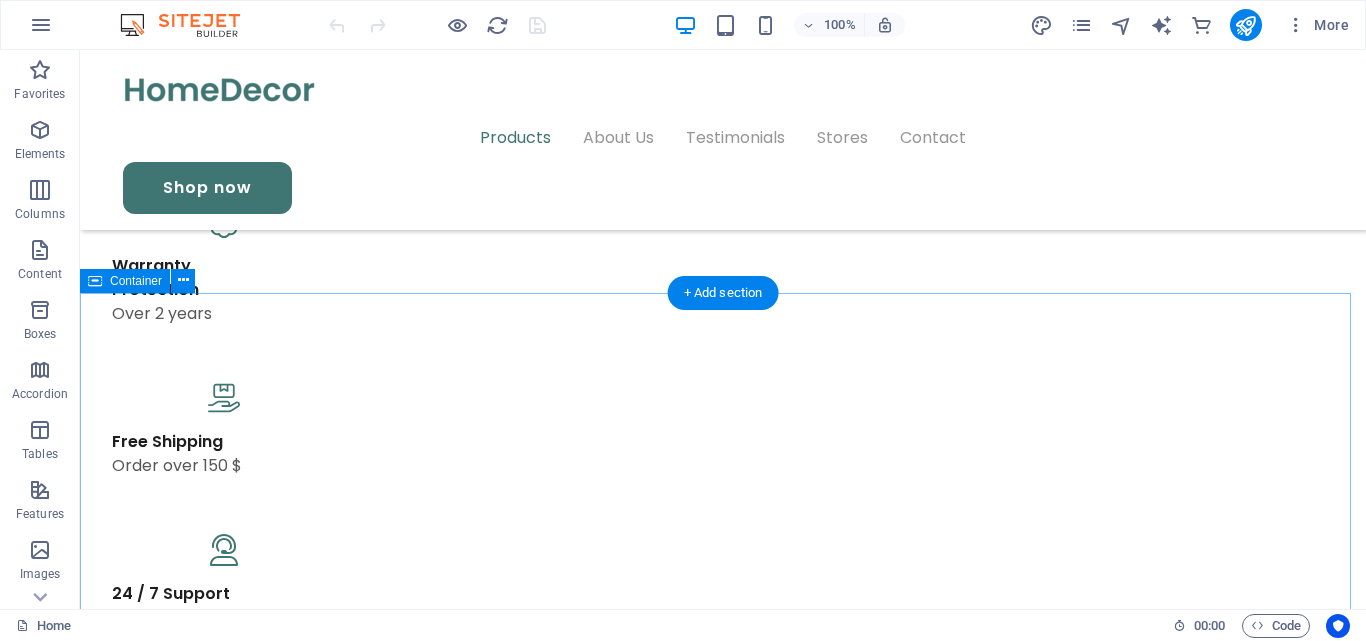 scroll, scrollTop: 1168, scrollLeft: 0, axis: vertical 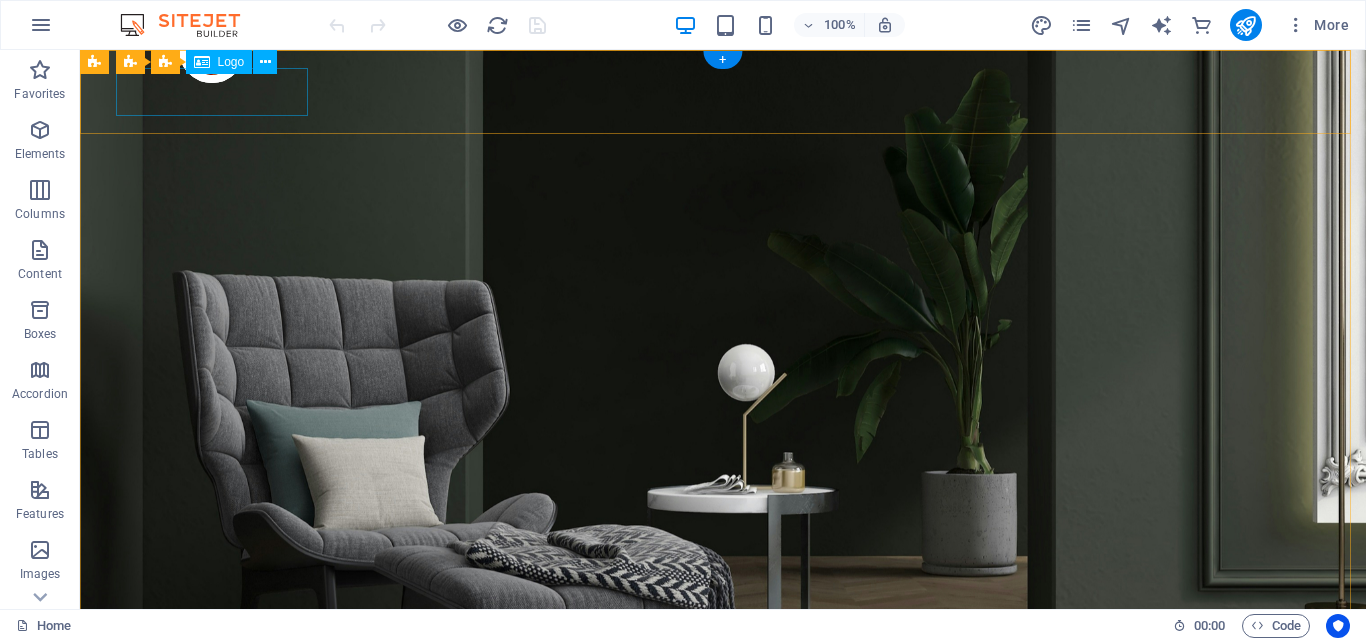 click at bounding box center (723, 761) 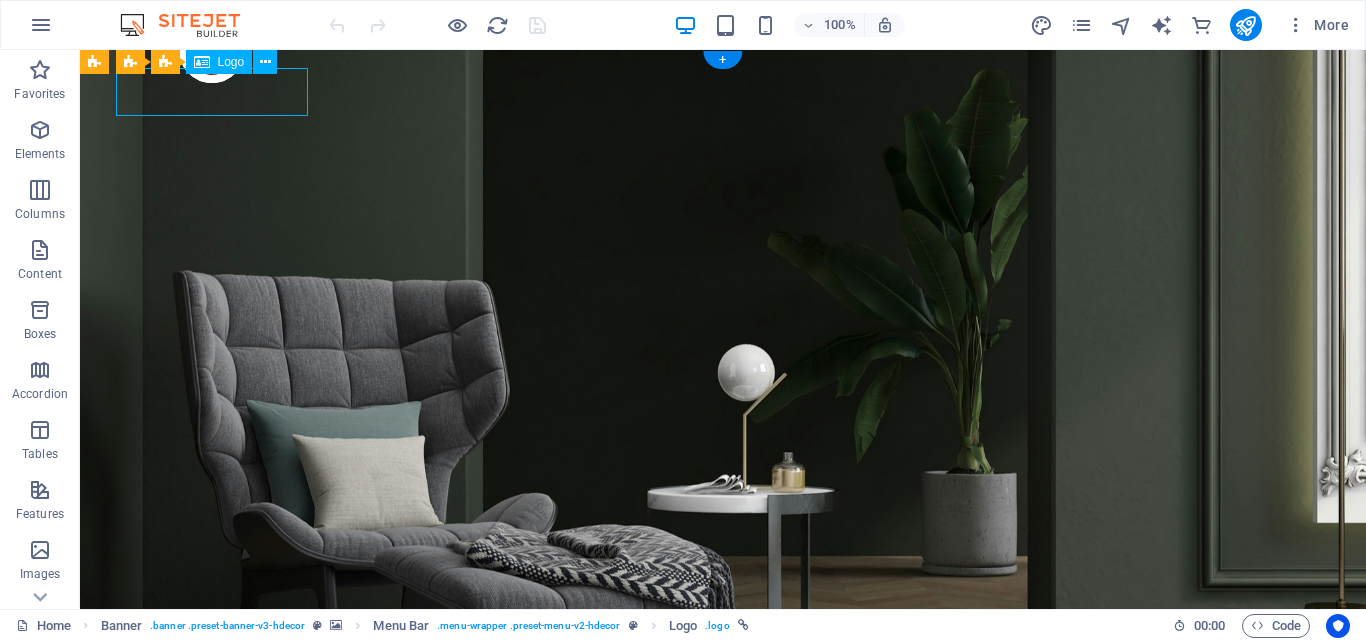 click at bounding box center (723, 761) 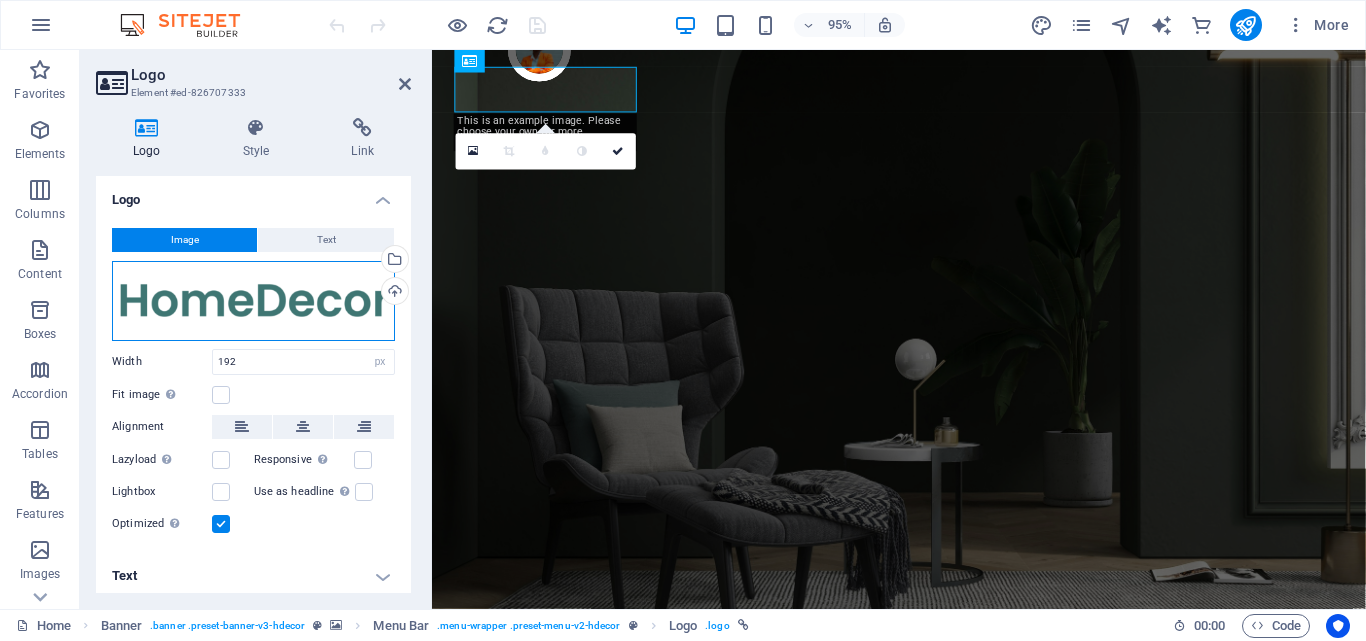 click on "Drag files here, click to choose files or select files from Files or our free stock photos & videos" at bounding box center [253, 301] 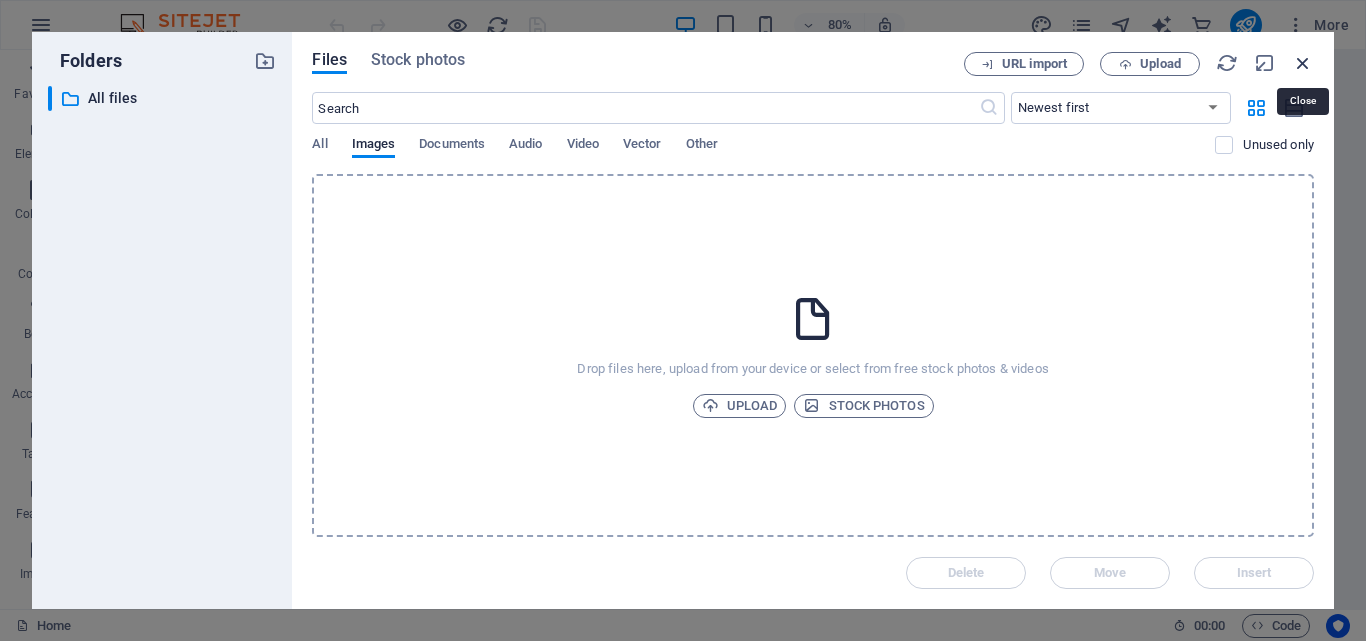 click at bounding box center [1303, 63] 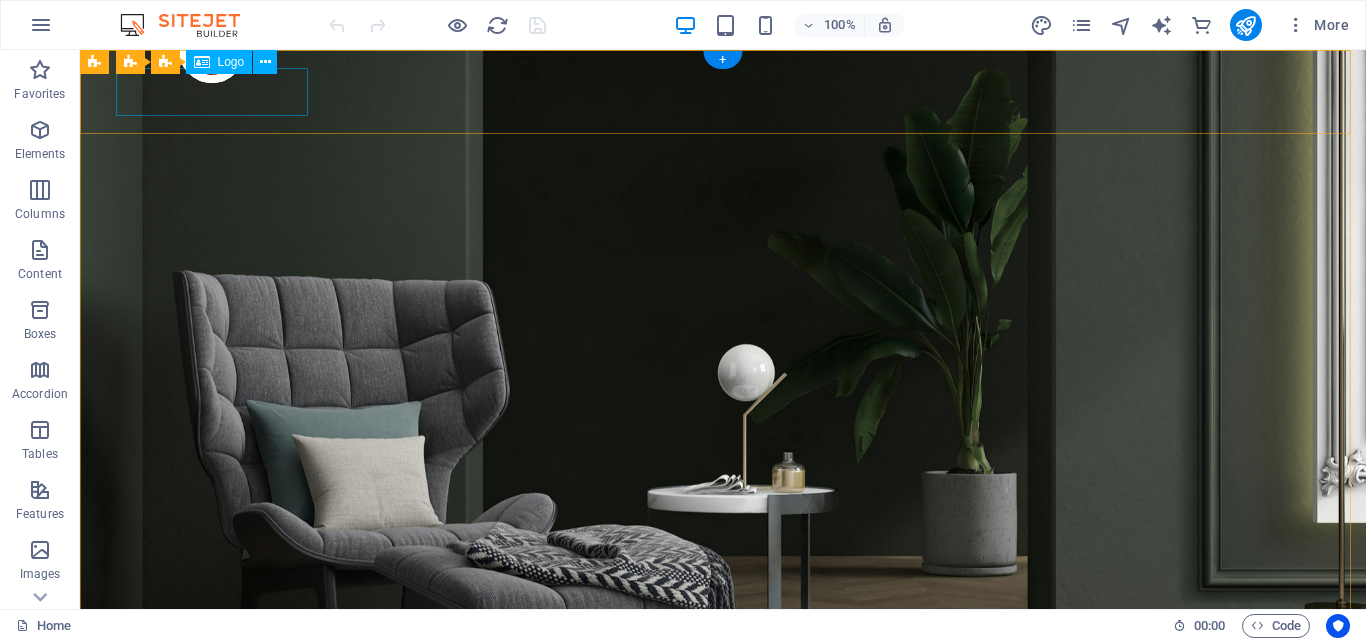 click at bounding box center (723, 761) 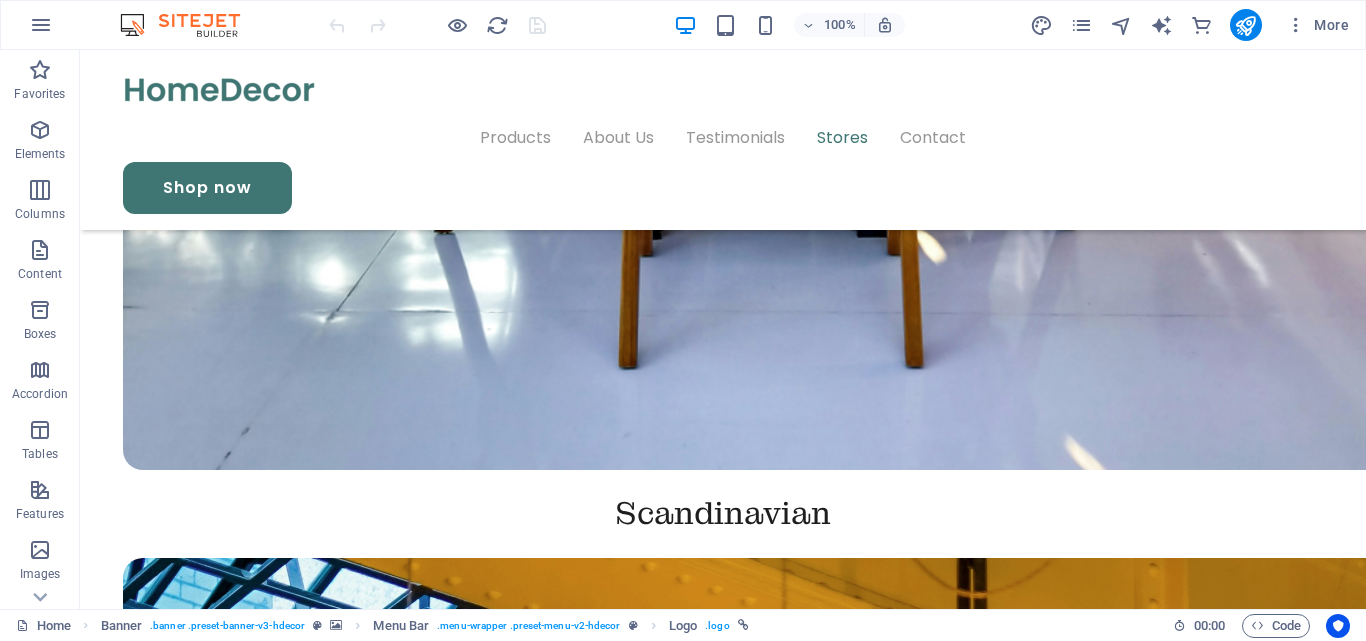 scroll, scrollTop: 4497, scrollLeft: 0, axis: vertical 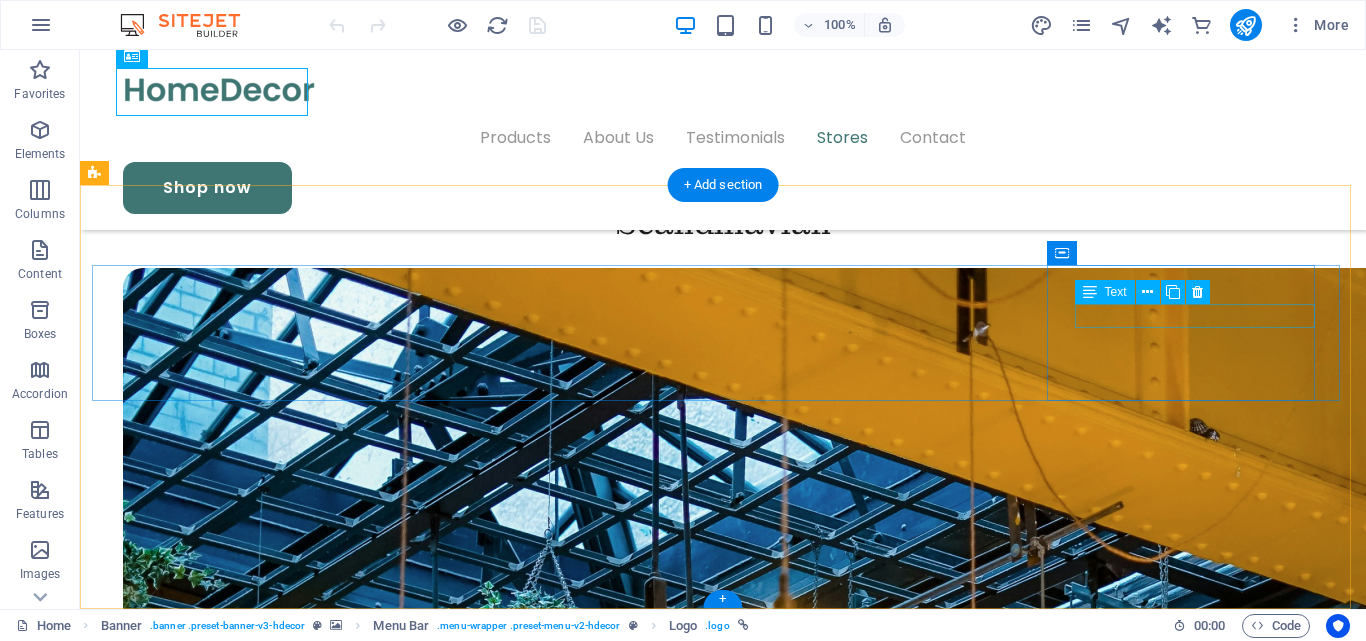 click on "Facebook" at bounding box center [723, 13532] 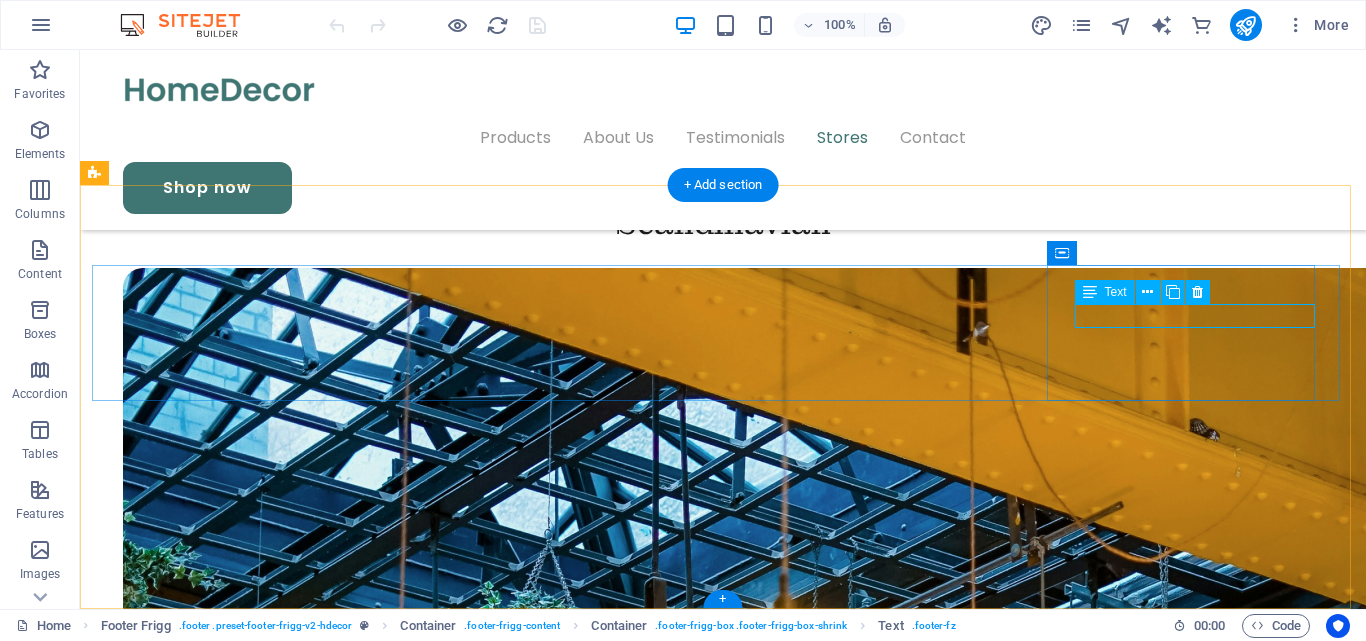 click on "Facebook" at bounding box center [723, 13532] 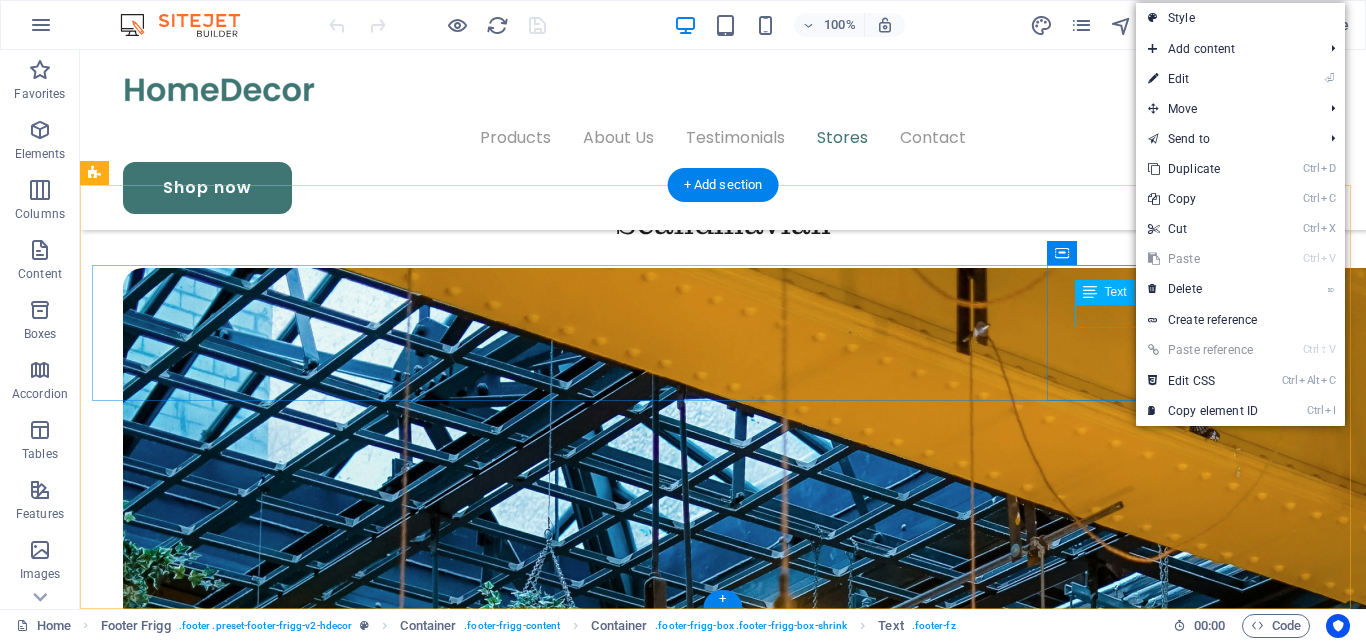 click on "Facebook" at bounding box center [723, 13532] 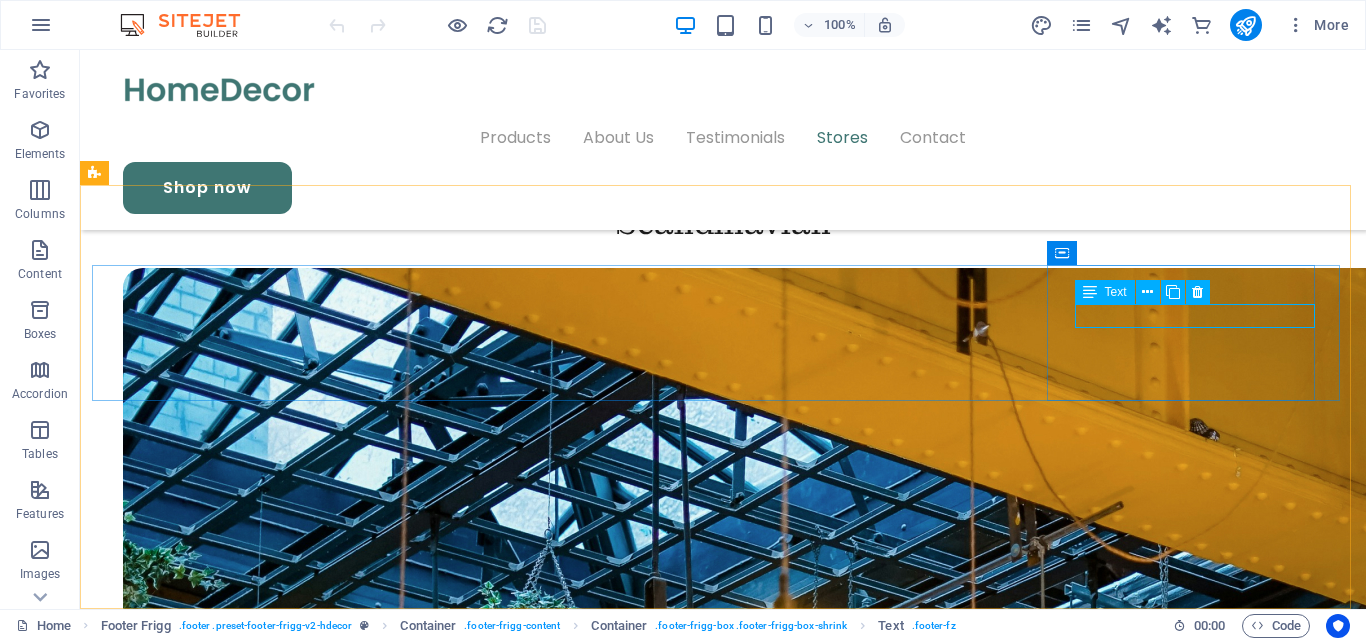 click on "Text" at bounding box center [1116, 292] 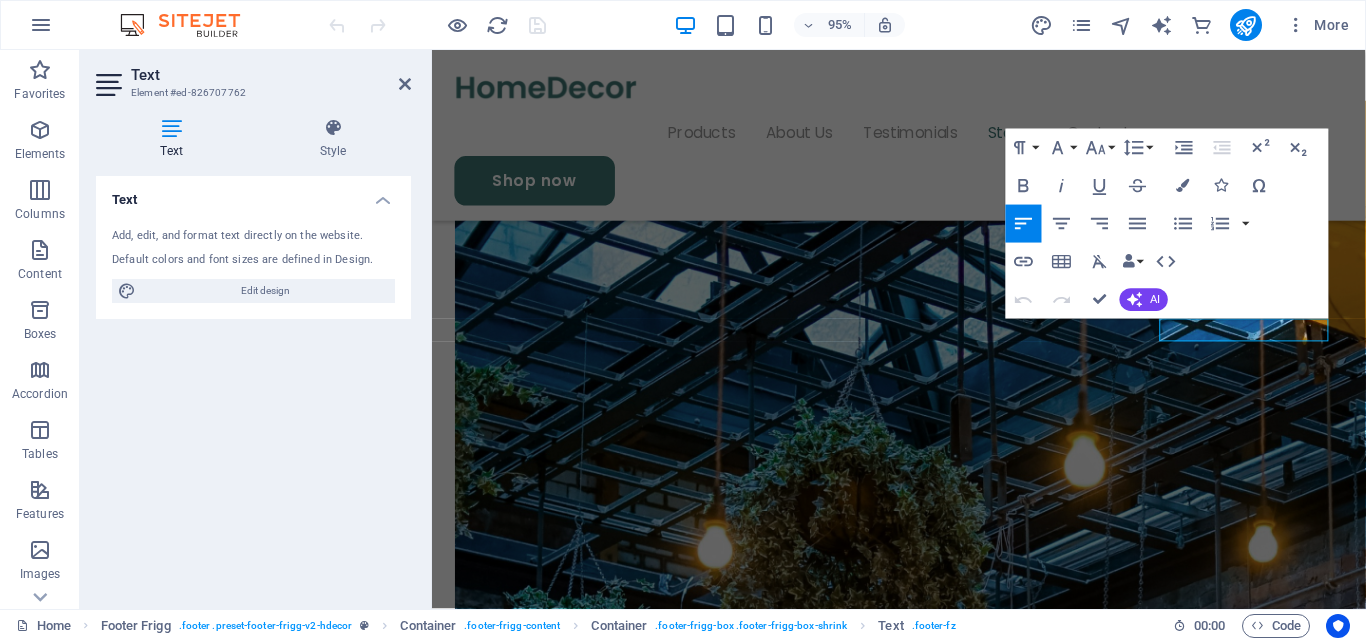 scroll, scrollTop: 4468, scrollLeft: 0, axis: vertical 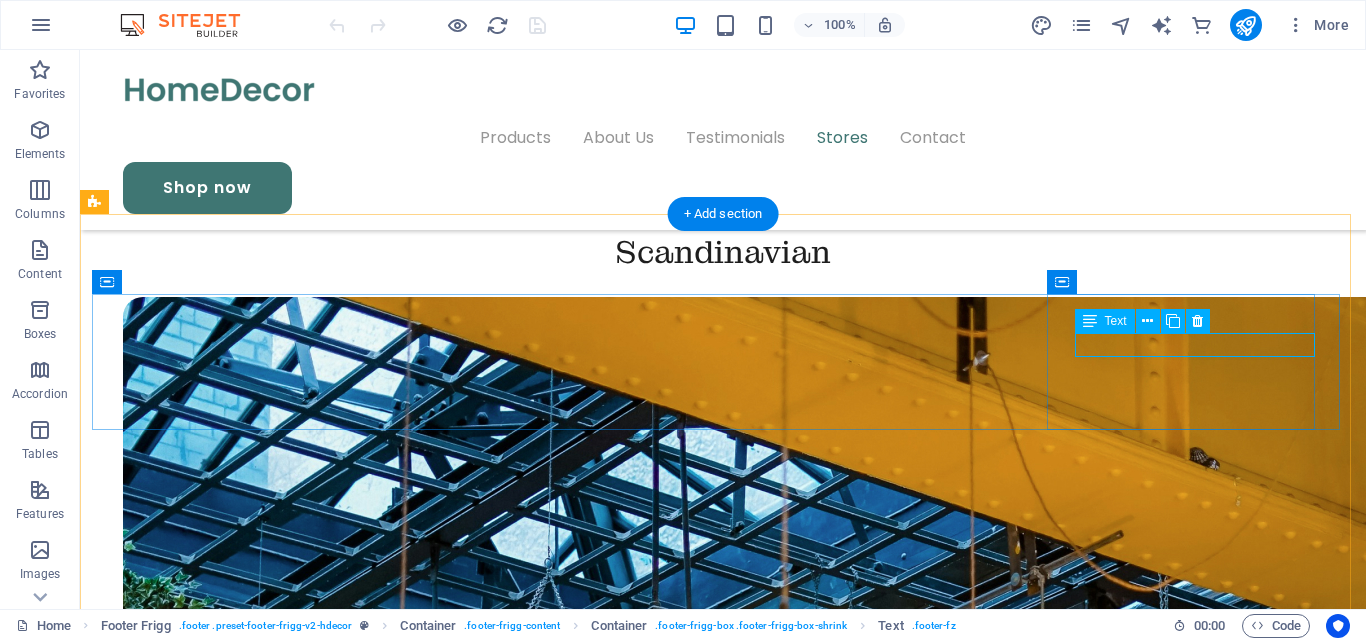 click on "Facebook" at bounding box center [723, 13561] 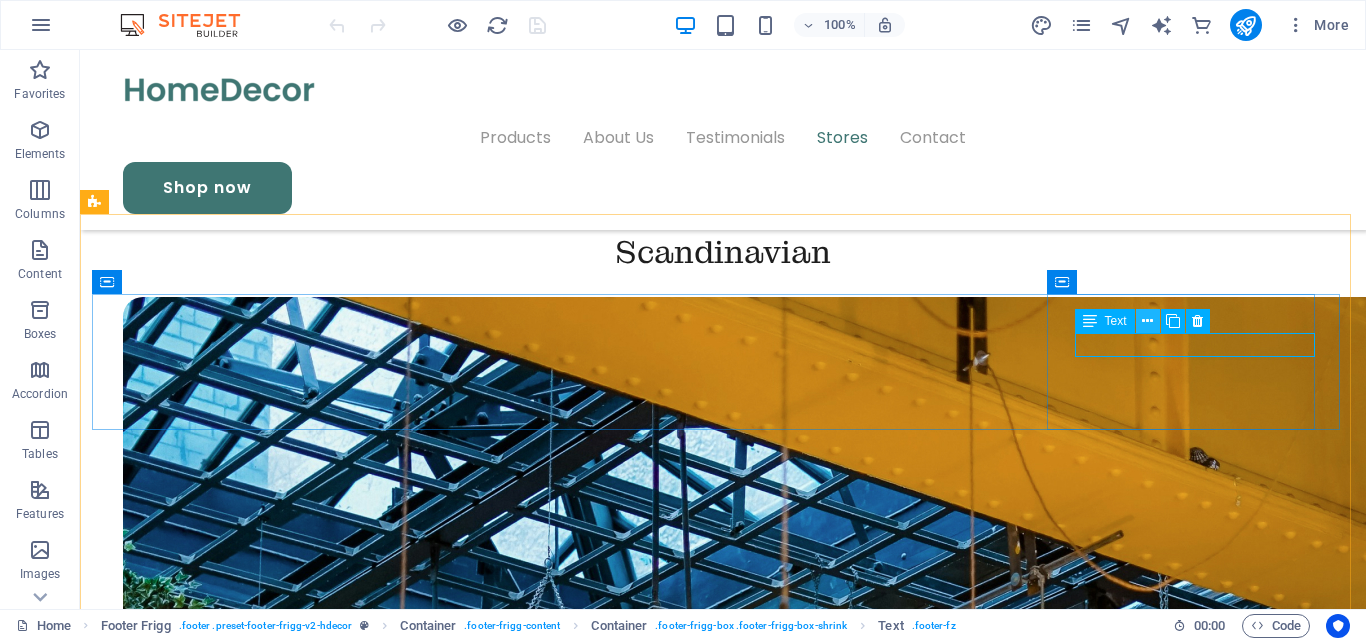 click at bounding box center [1147, 321] 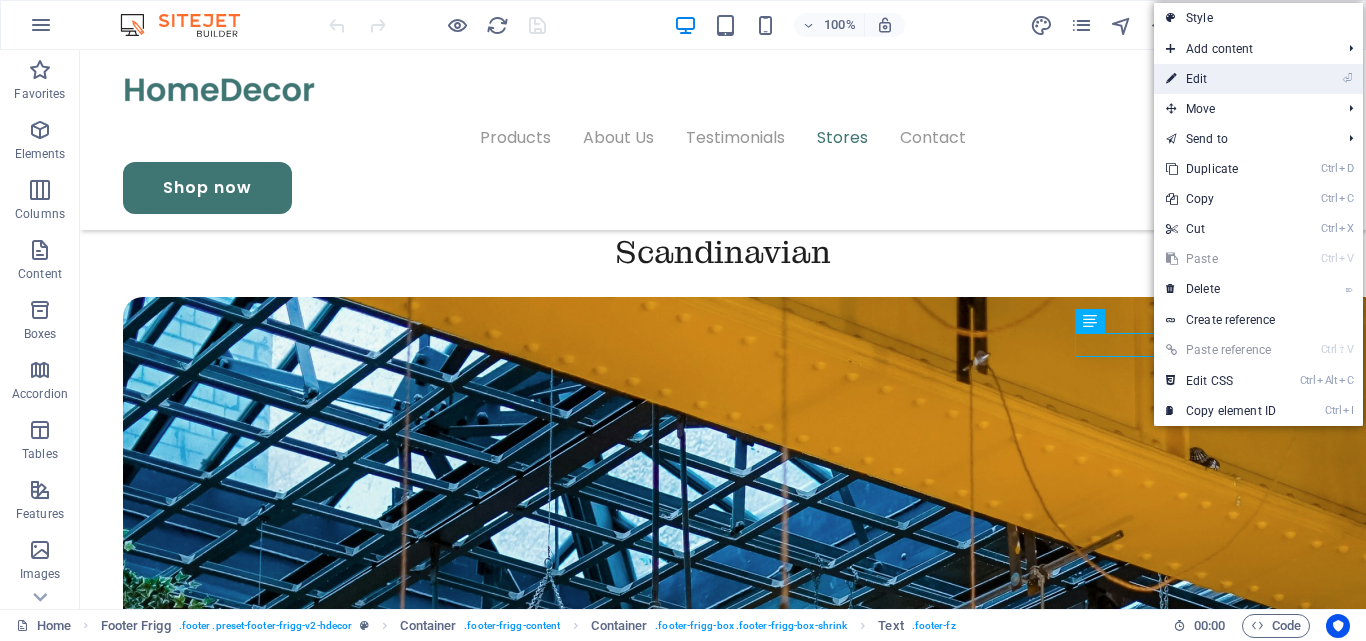 click on "⏎  Edit" at bounding box center (1221, 79) 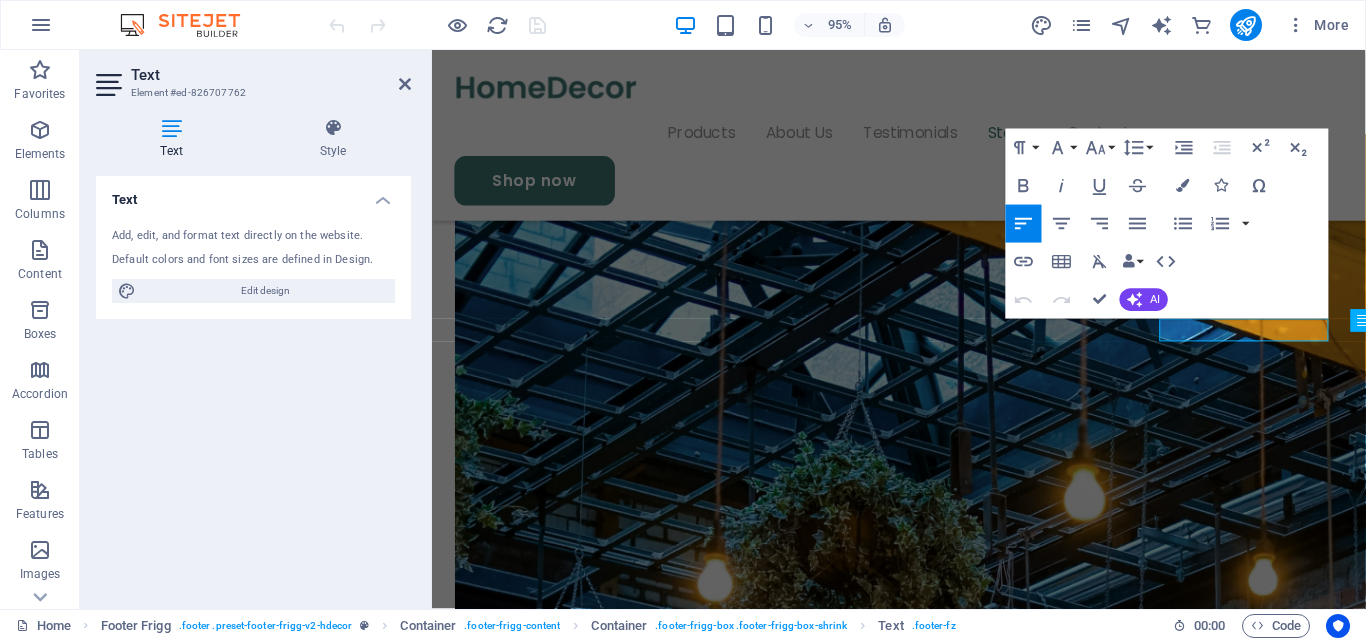 click at bounding box center [171, 128] 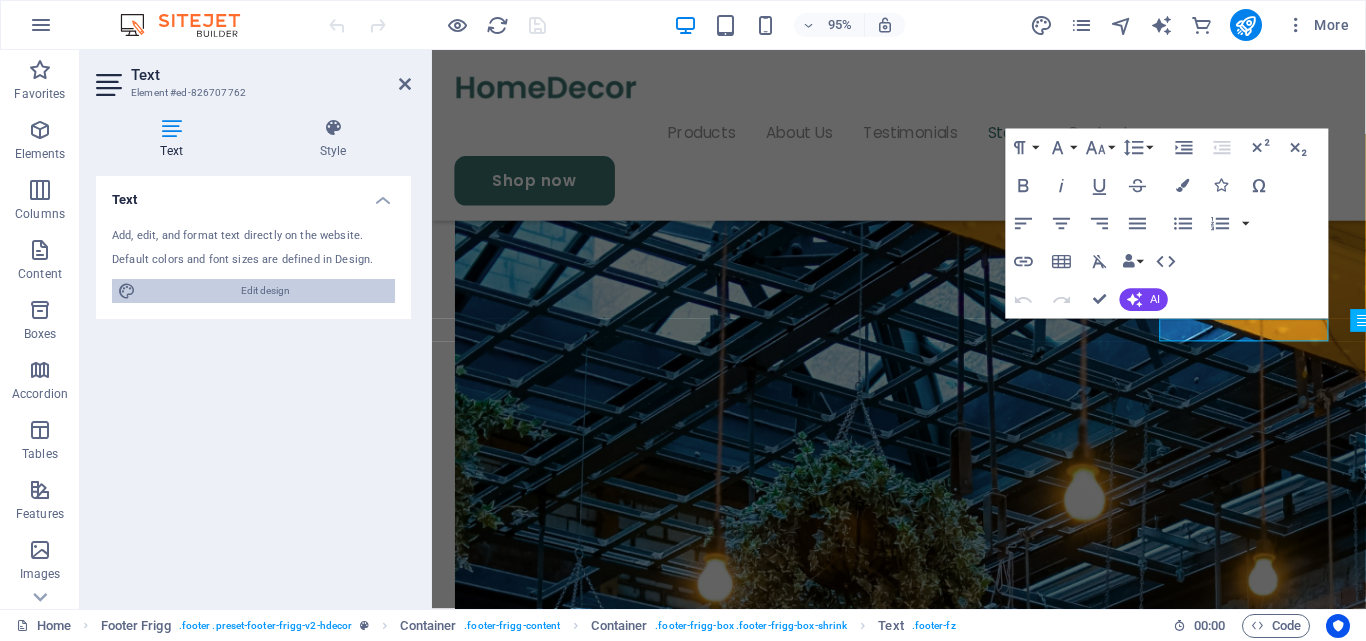 click on "Edit design" at bounding box center [265, 291] 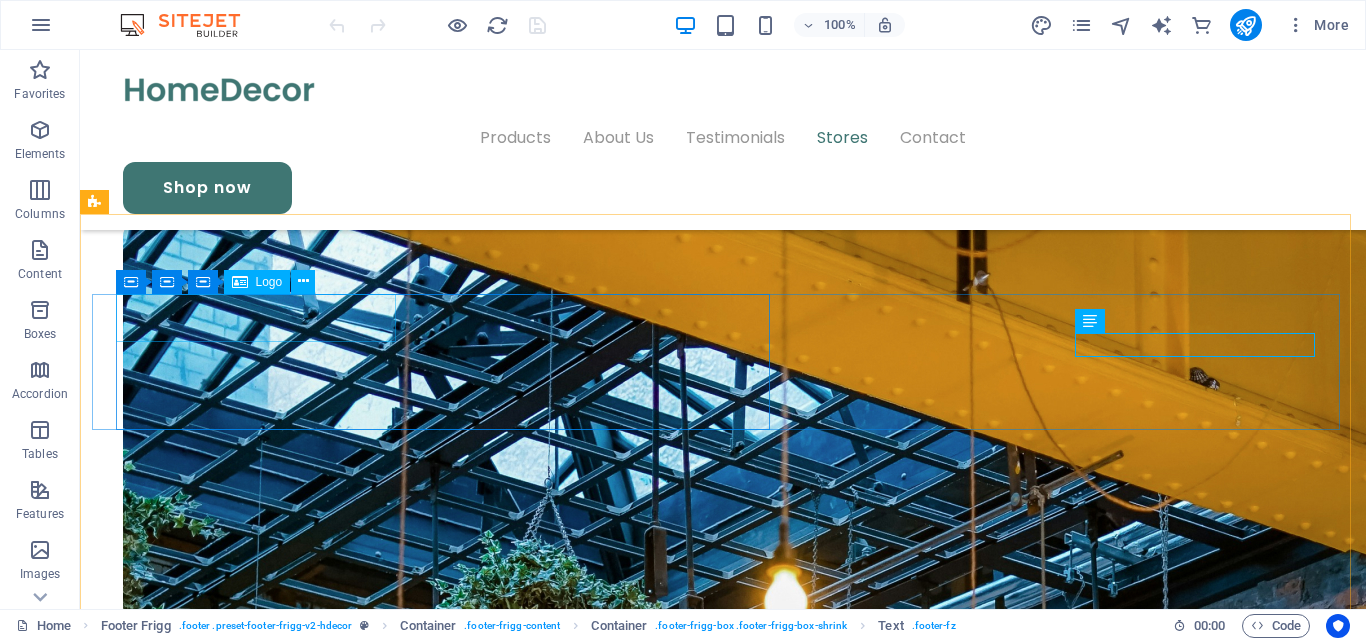 scroll, scrollTop: 4468, scrollLeft: 0, axis: vertical 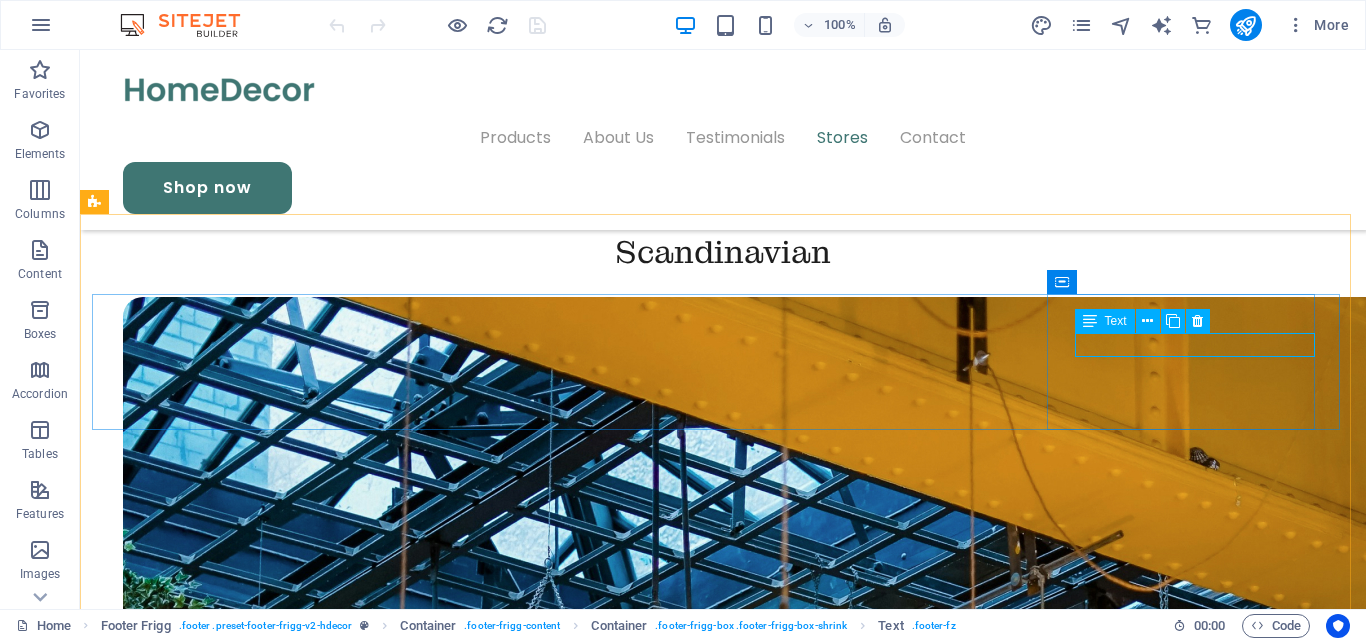 click on "Text" at bounding box center (1105, 321) 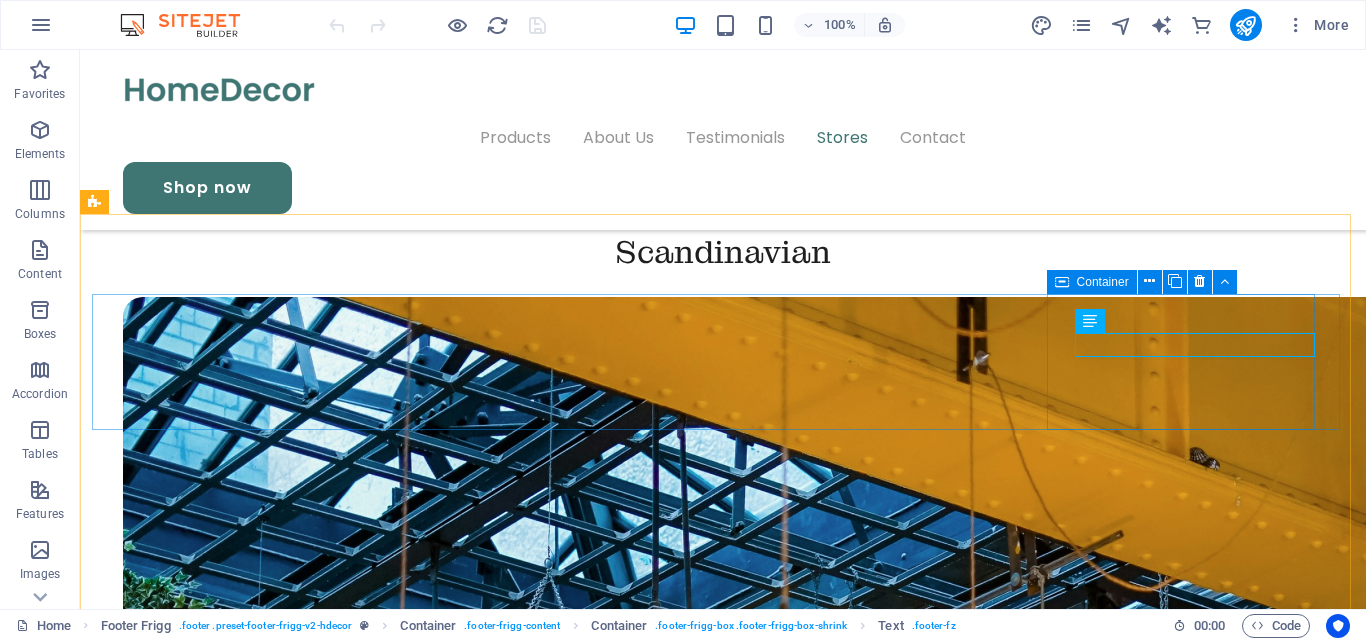 click on "Container" at bounding box center [1103, 282] 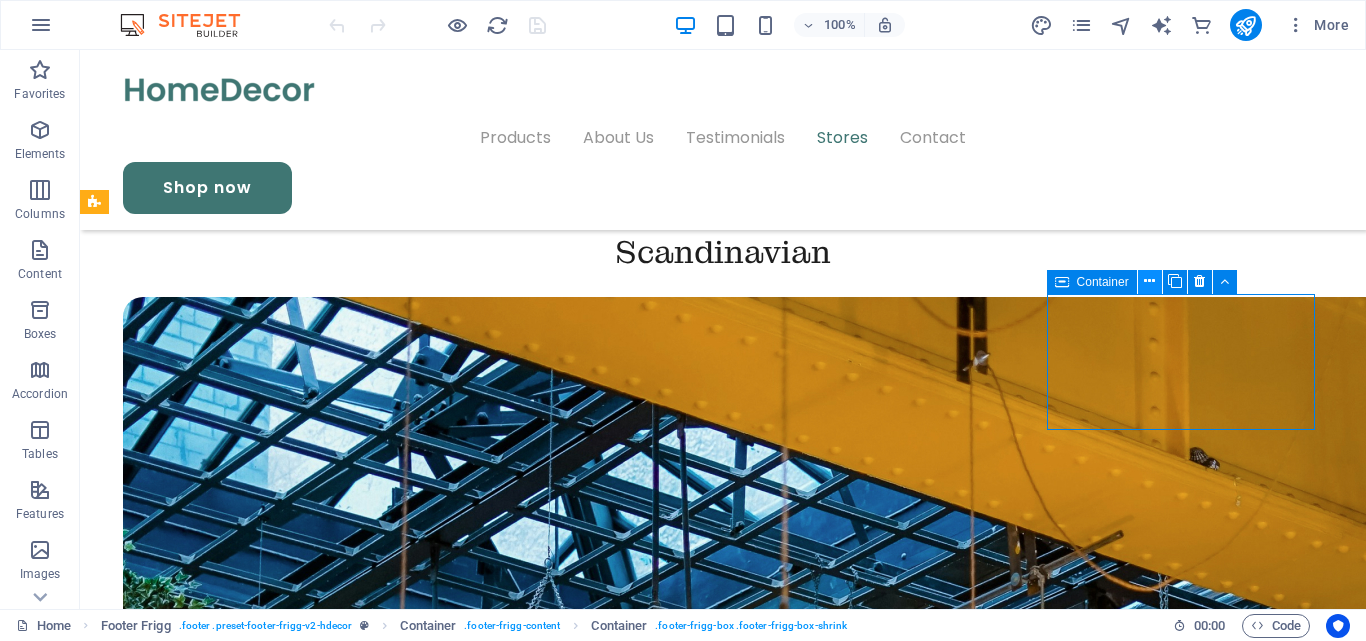 click at bounding box center (1149, 281) 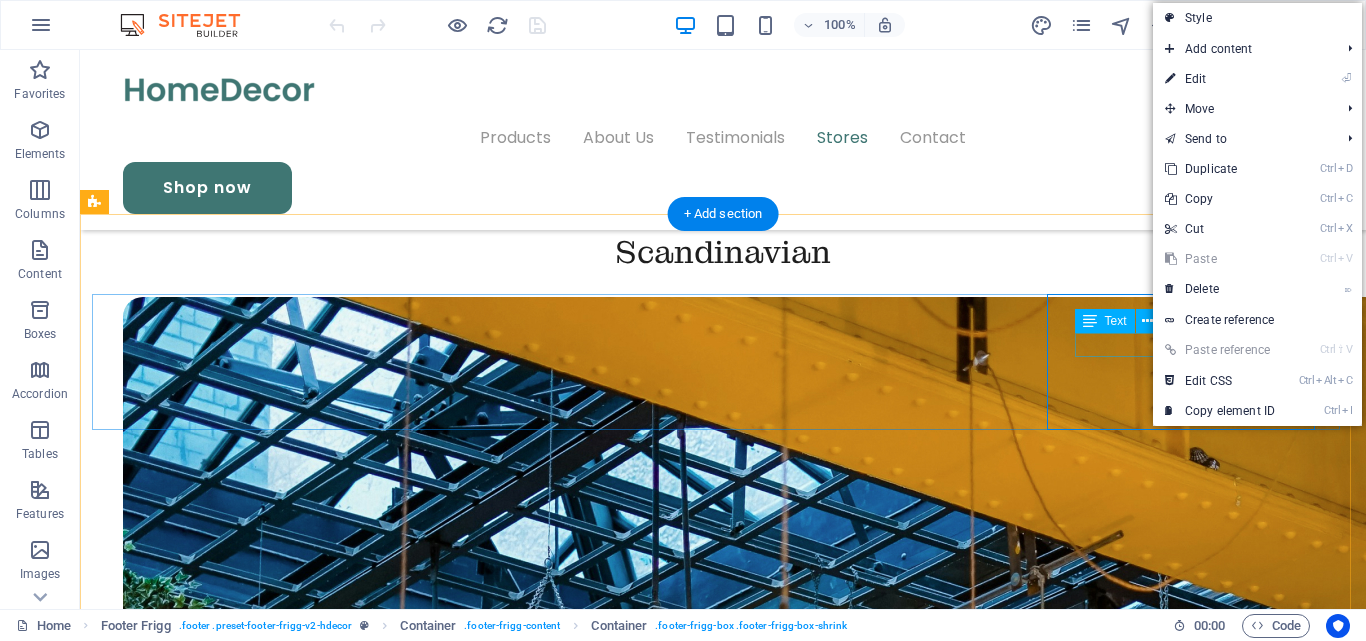 click on "Facebook" at bounding box center [723, 13561] 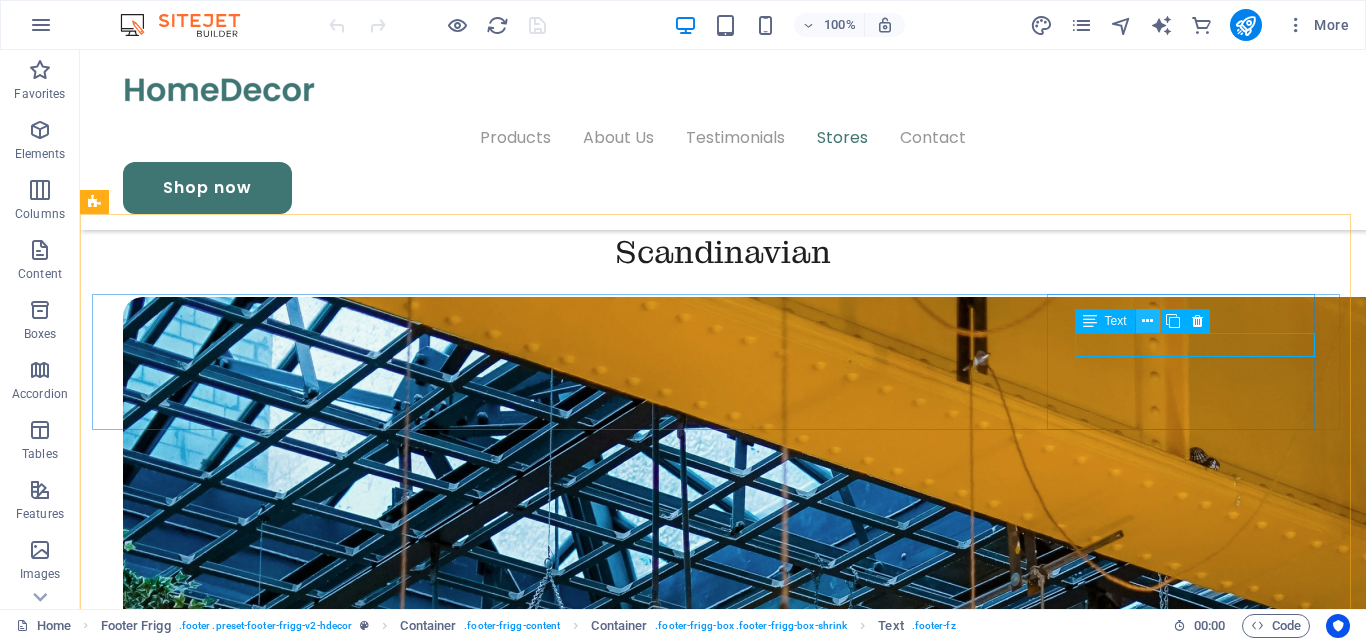 click at bounding box center [1148, 321] 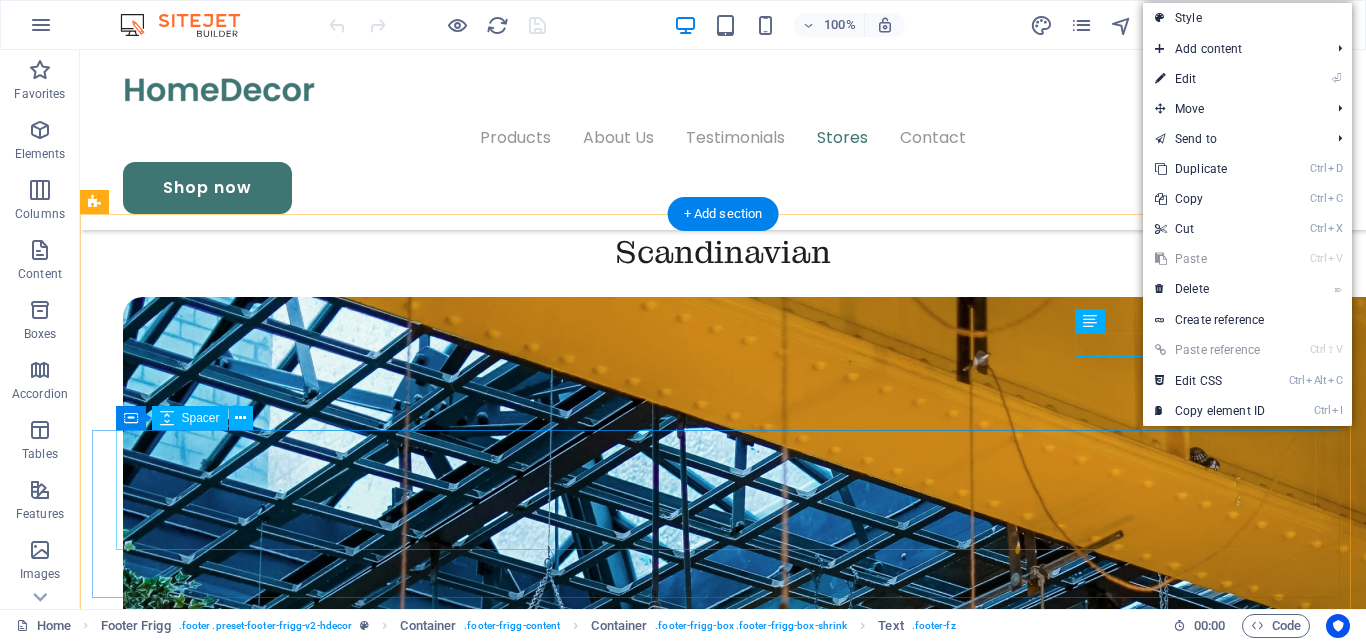 click at bounding box center (723, 13751) 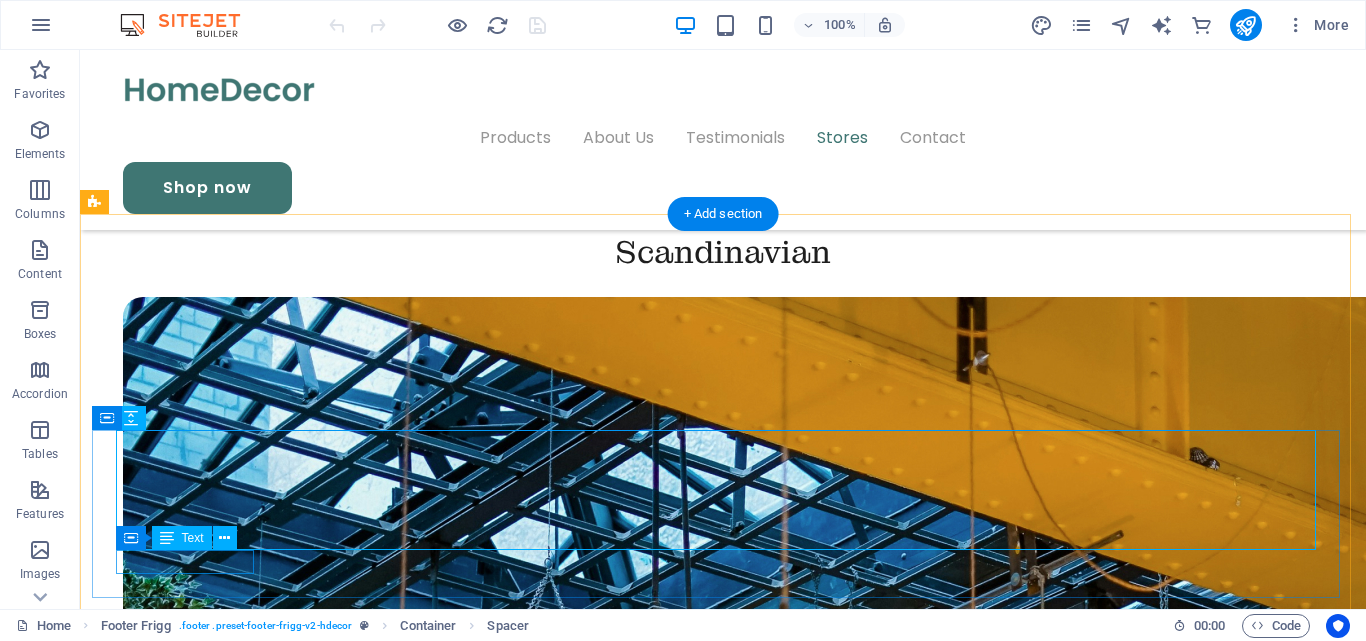 click on "Individual  2024" at bounding box center [723, 13823] 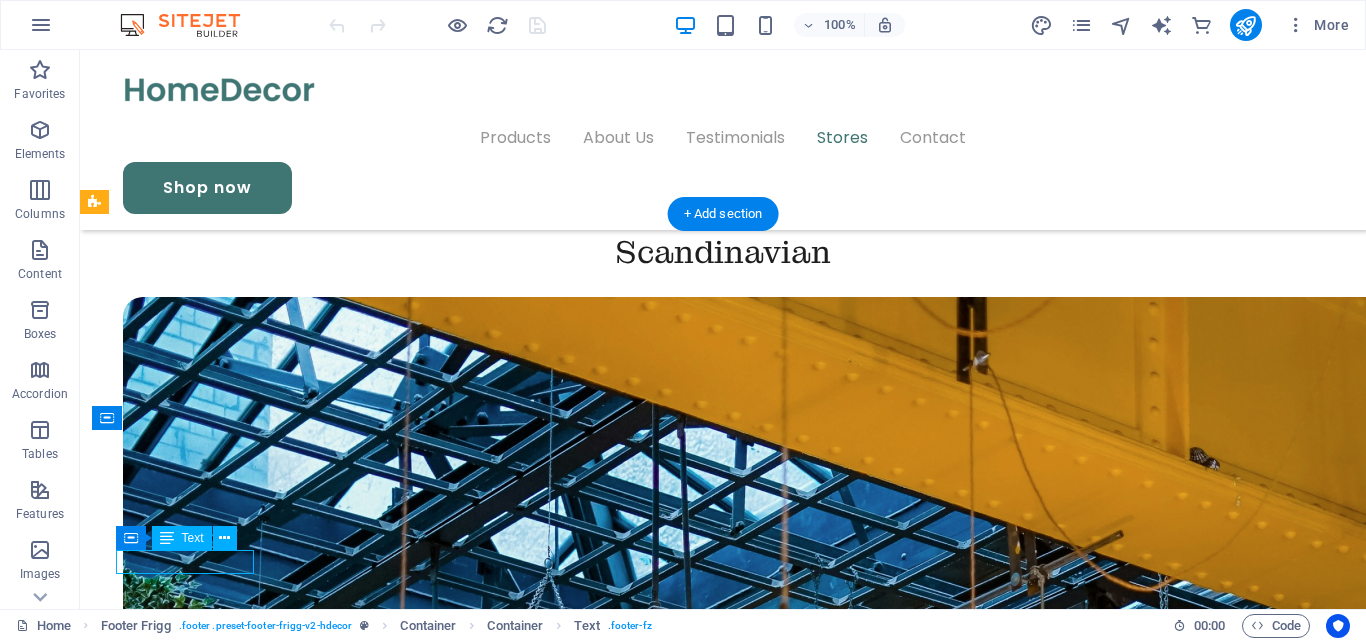 click on "Individual  2024" at bounding box center [723, 13823] 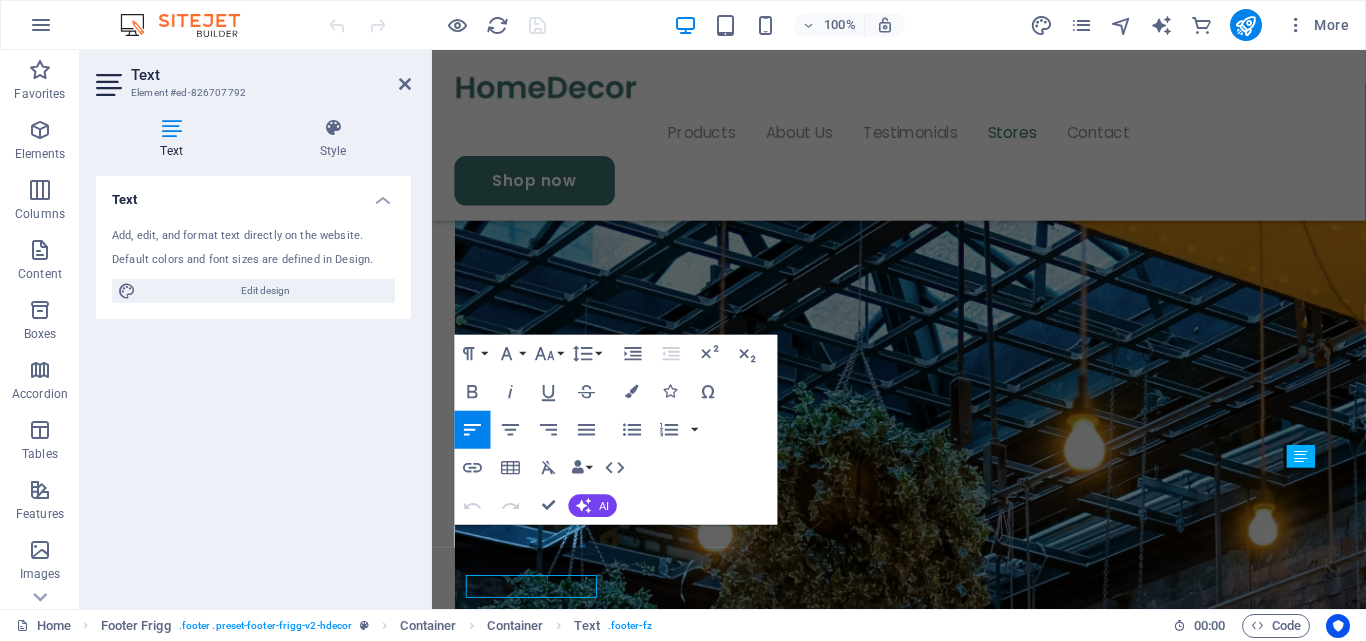 scroll, scrollTop: 4415, scrollLeft: 0, axis: vertical 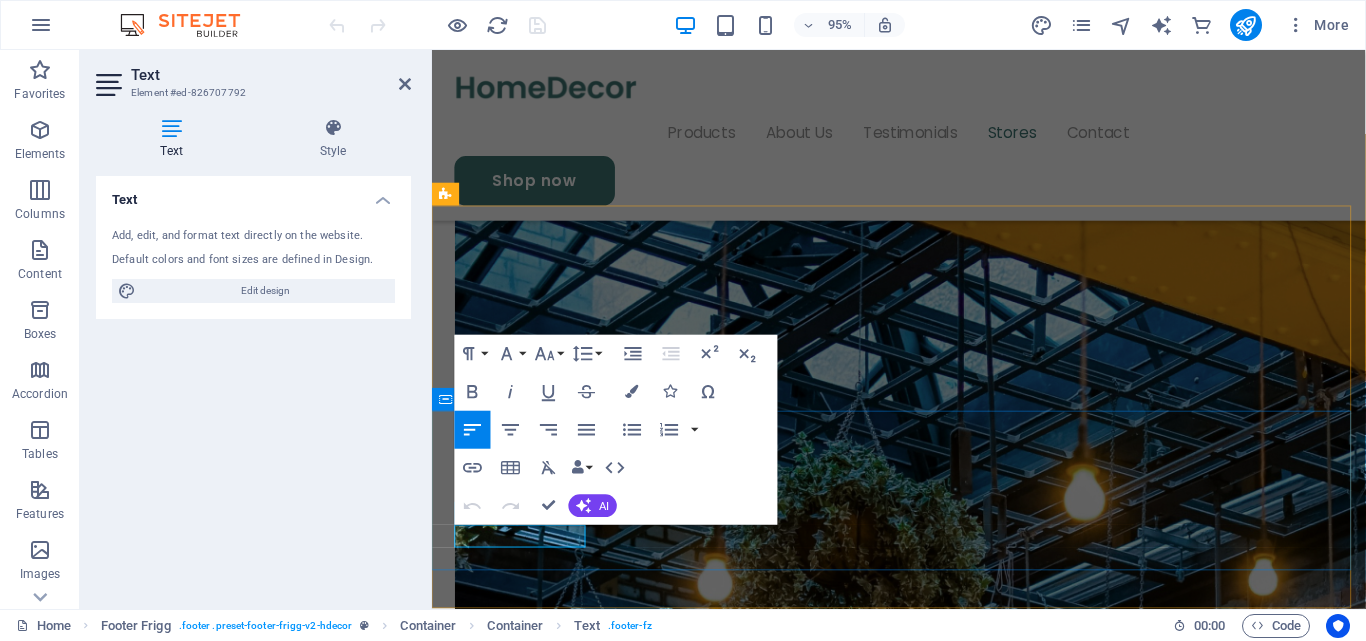 click on "Individual  2024 Legal Notice Privacy Policy" at bounding box center [923, 13004] 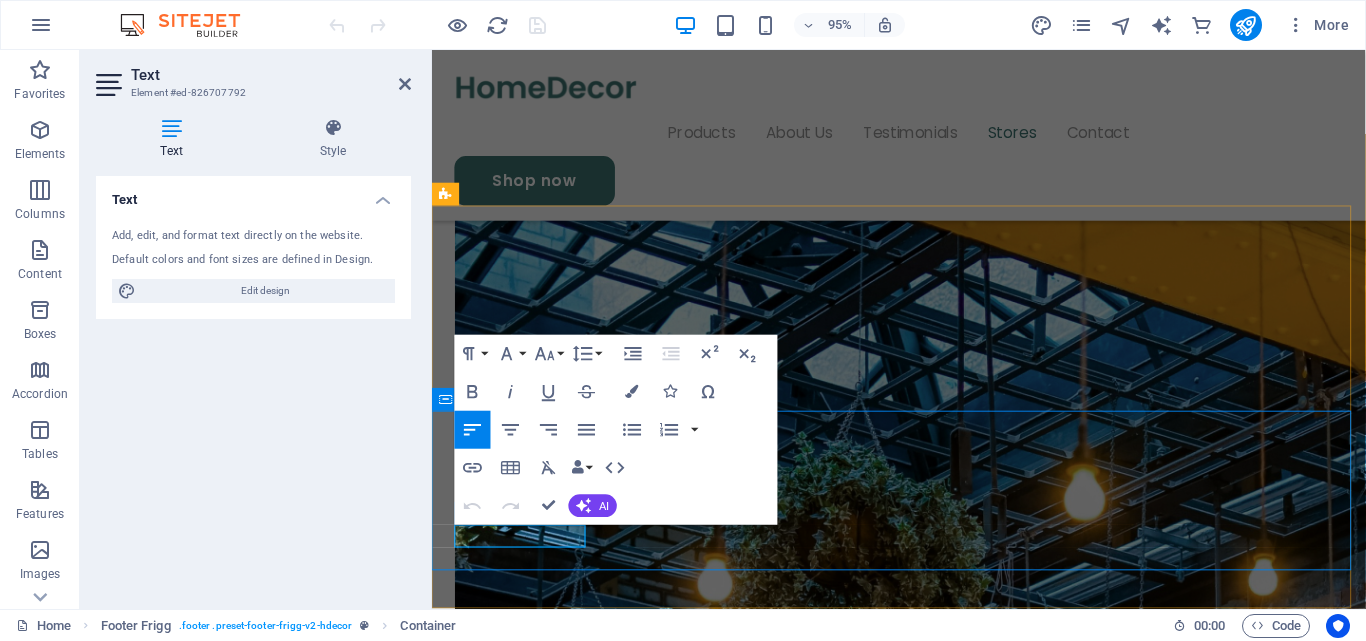 scroll, scrollTop: 4468, scrollLeft: 0, axis: vertical 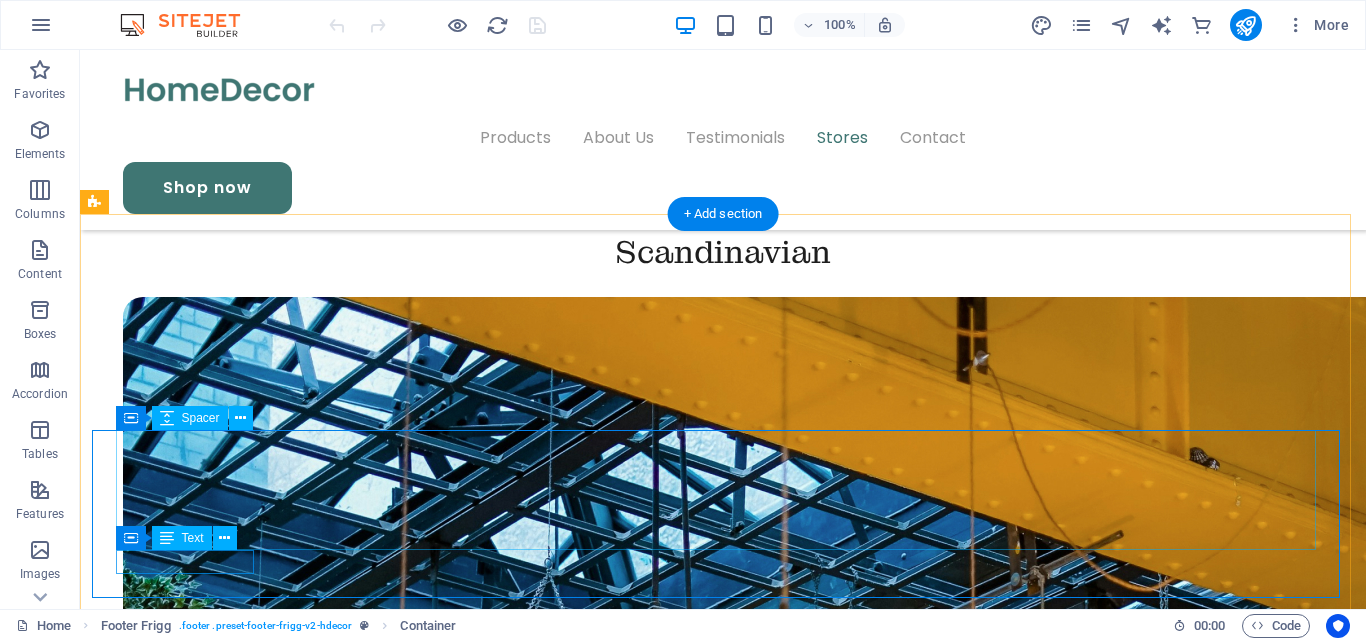 click at bounding box center [723, 13751] 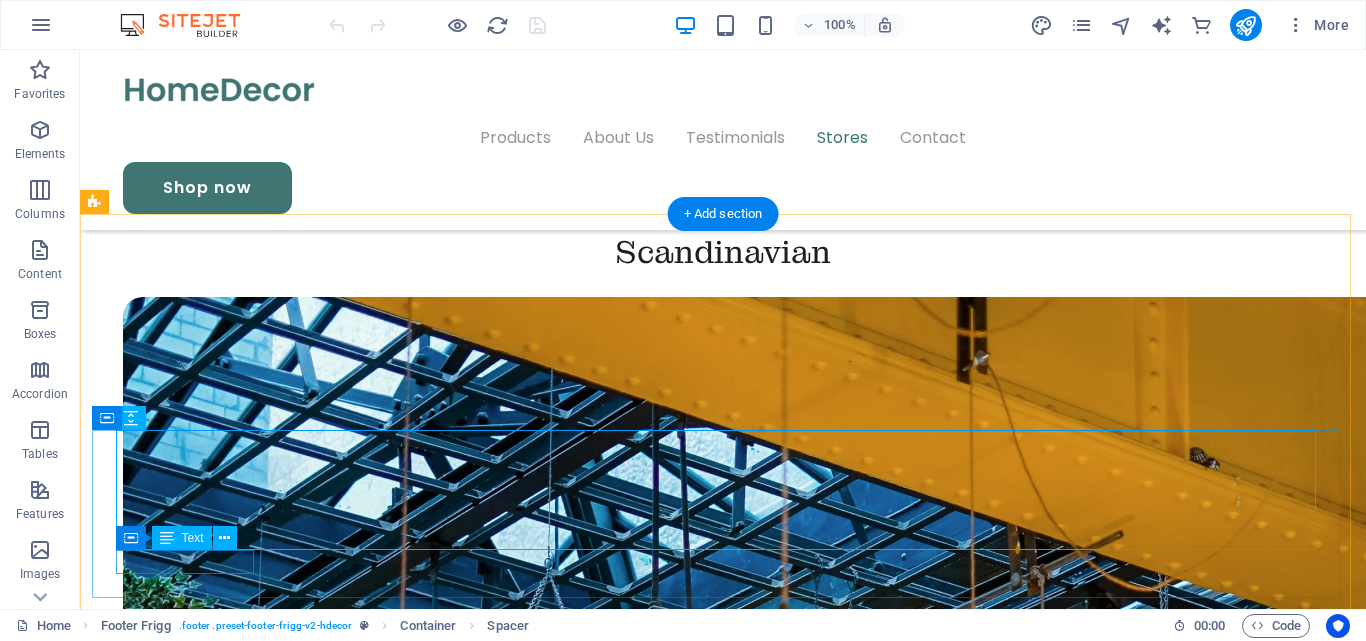 click on "Individual  2024" at bounding box center (723, 13823) 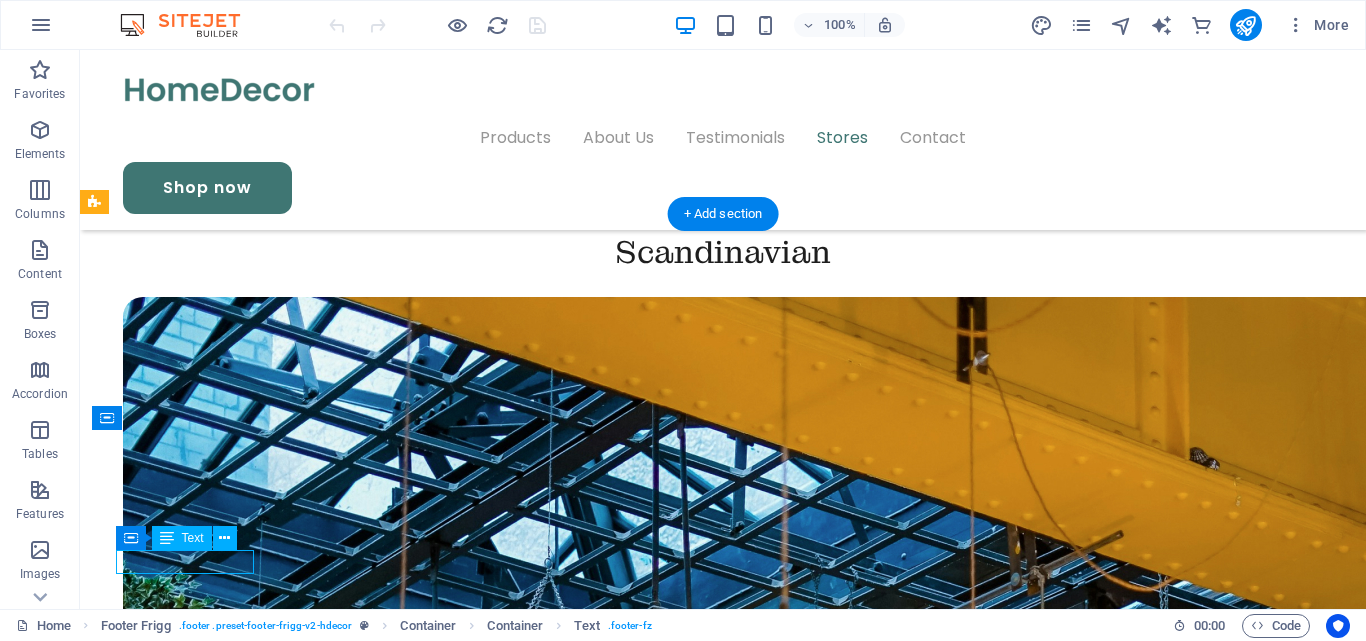 click on "Individual  2024" at bounding box center [723, 13823] 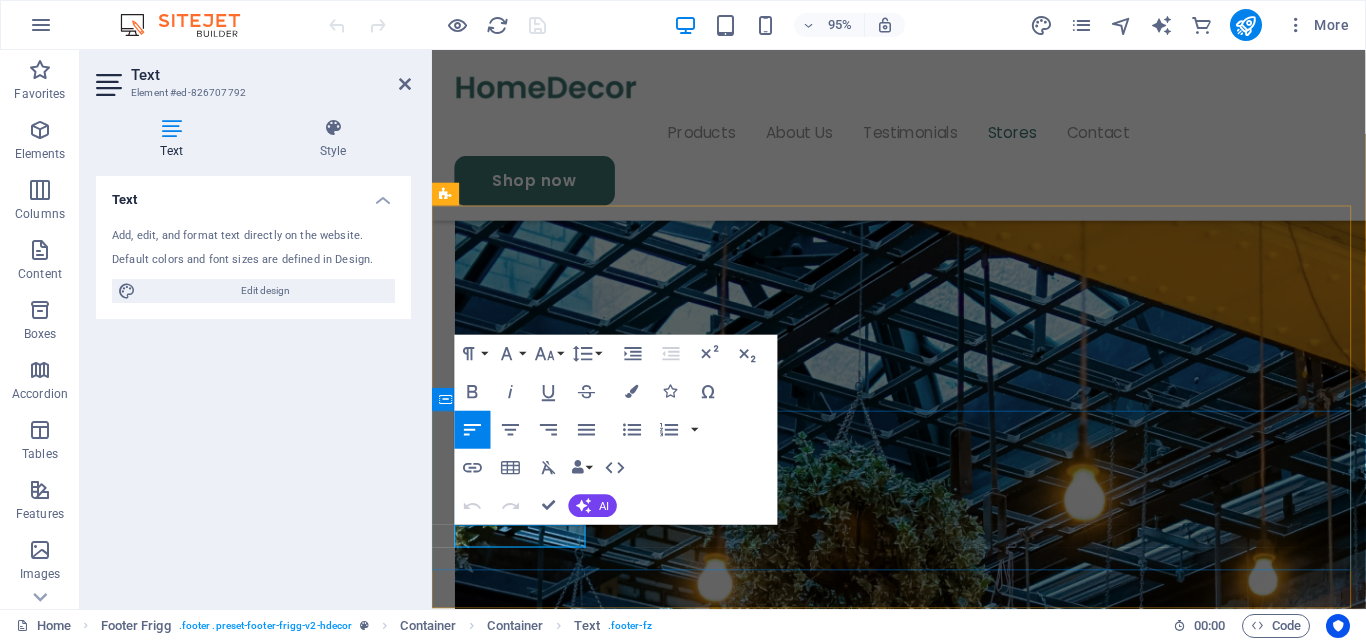 click on "Individual" at bounding box center (492, 13027) 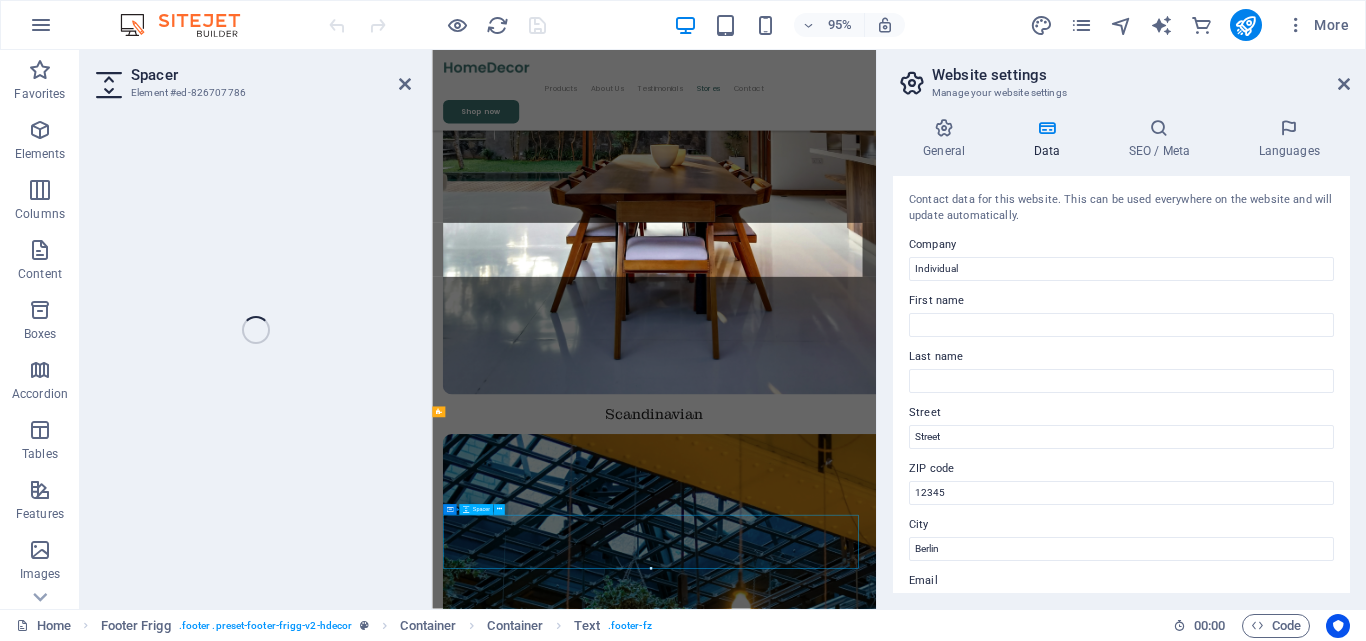 scroll, scrollTop: 4548, scrollLeft: 0, axis: vertical 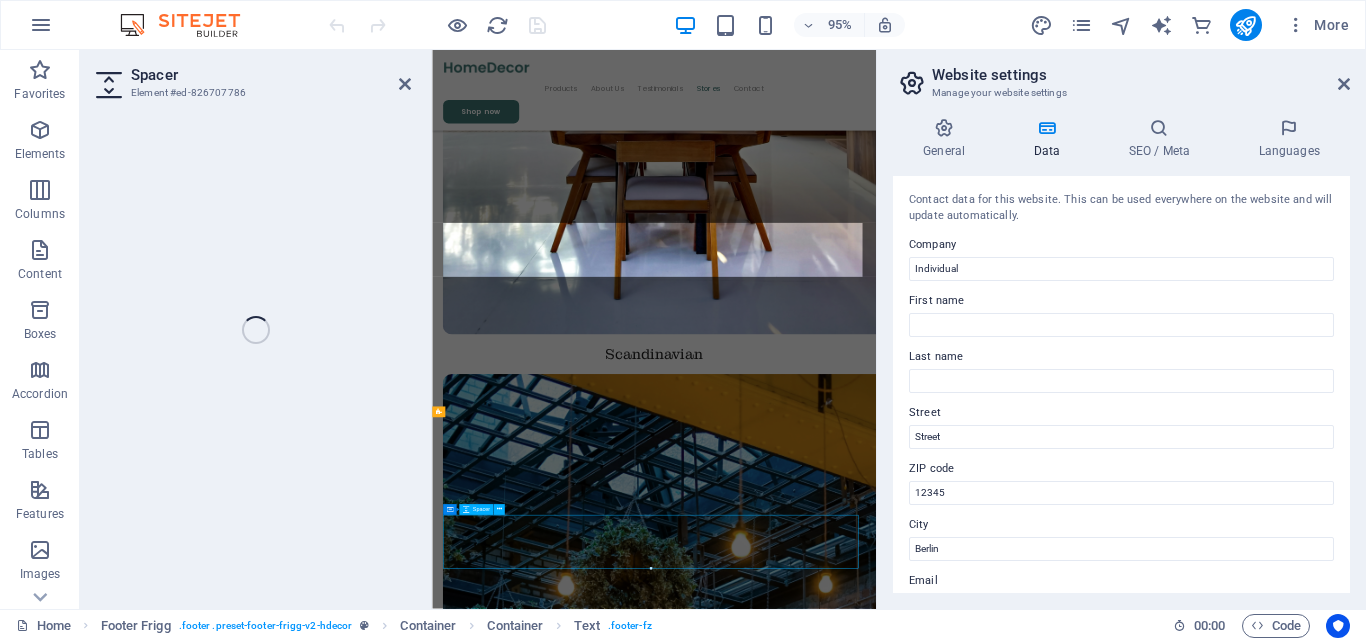 select on "px" 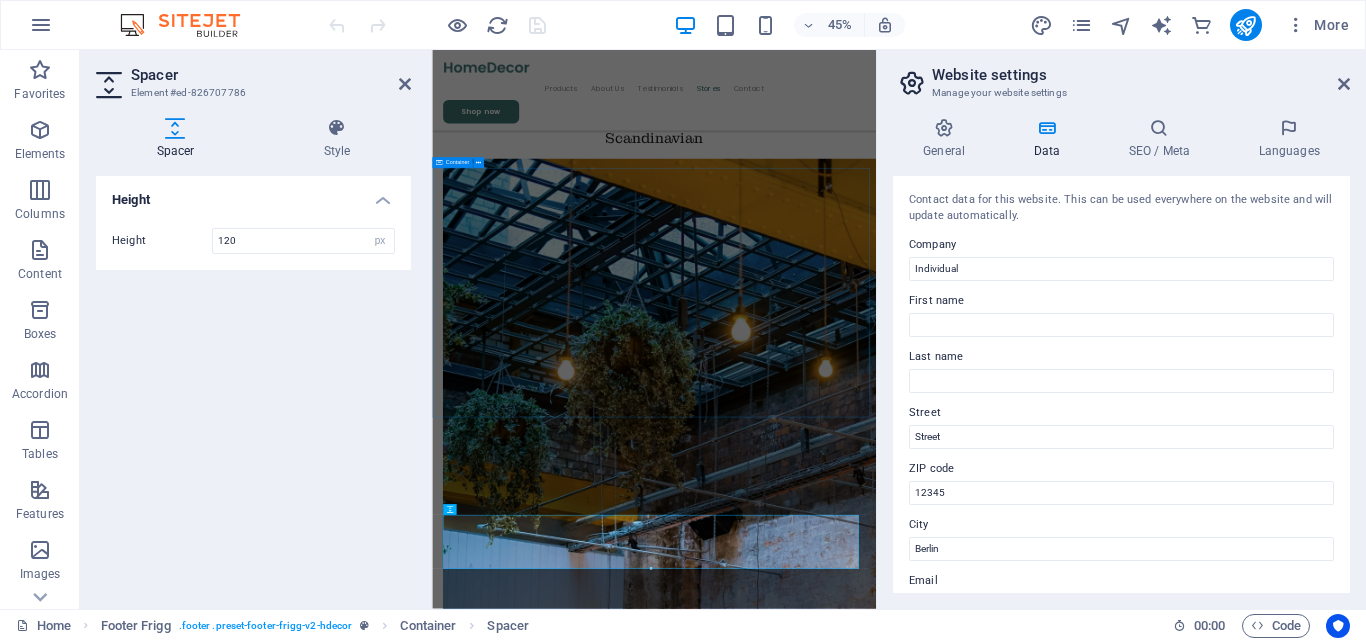 scroll, scrollTop: 4357, scrollLeft: 0, axis: vertical 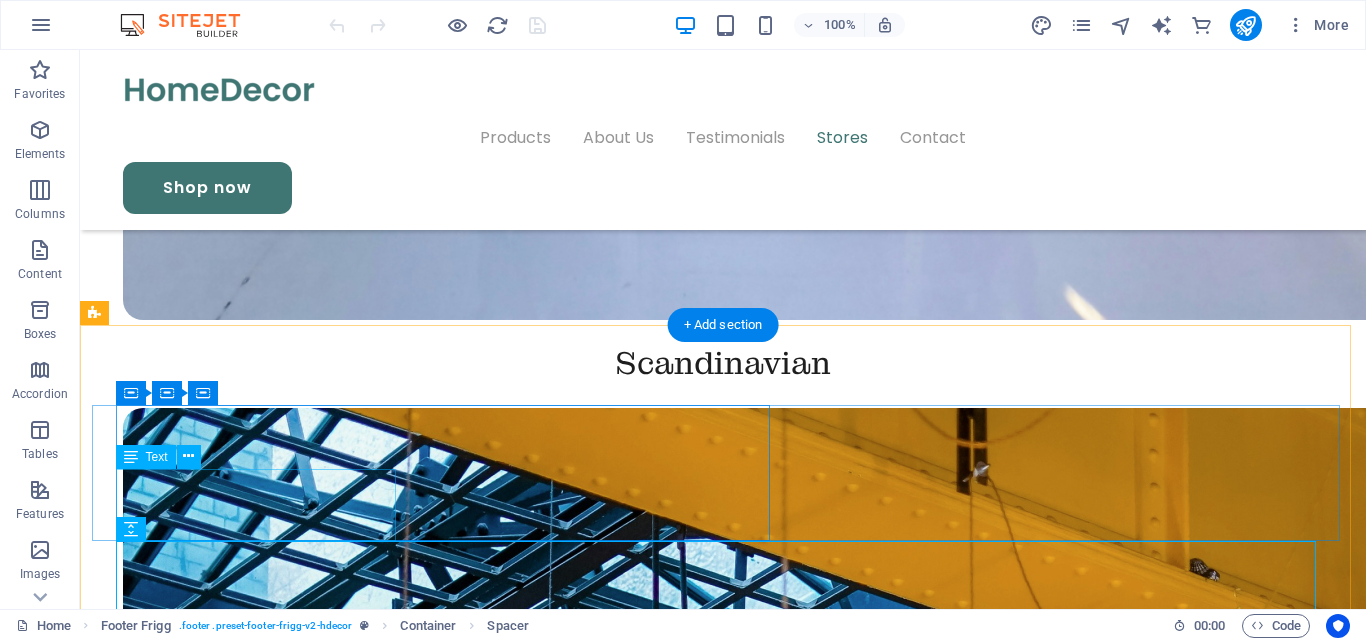 click on "Uas molestias excepturi sint occaecati cupiditate non provident, similique sunt qui officia" at bounding box center [263, 13418] 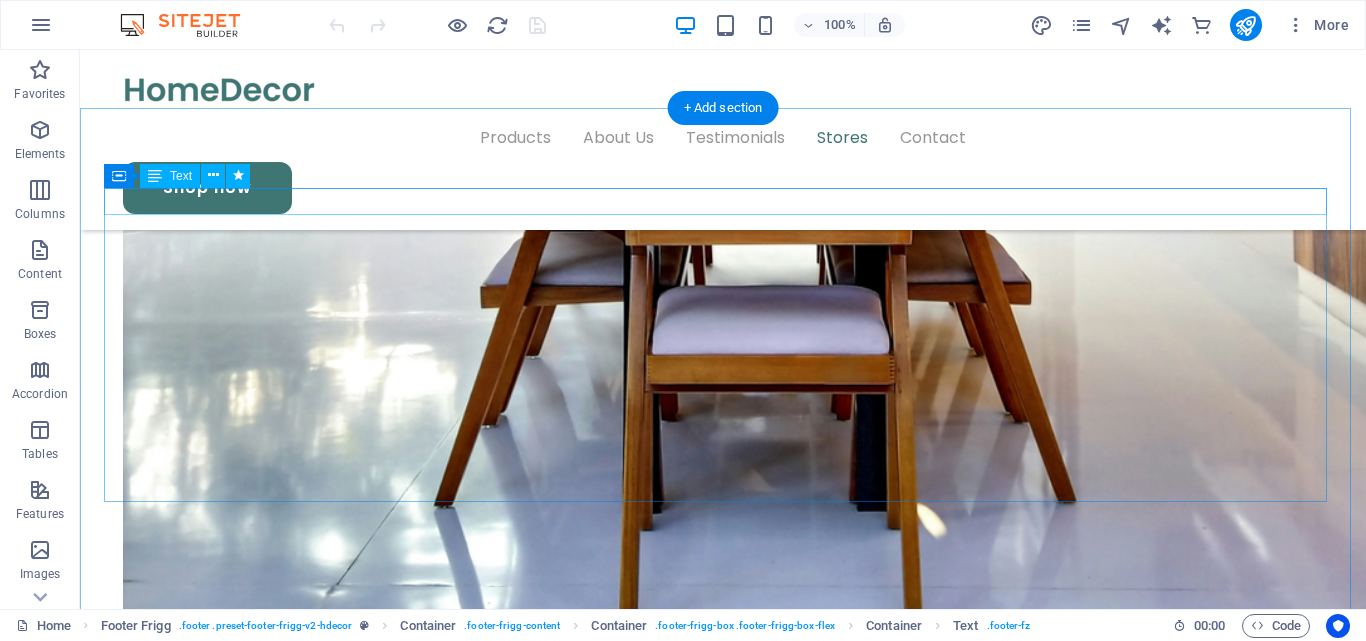 scroll, scrollTop: 3897, scrollLeft: 0, axis: vertical 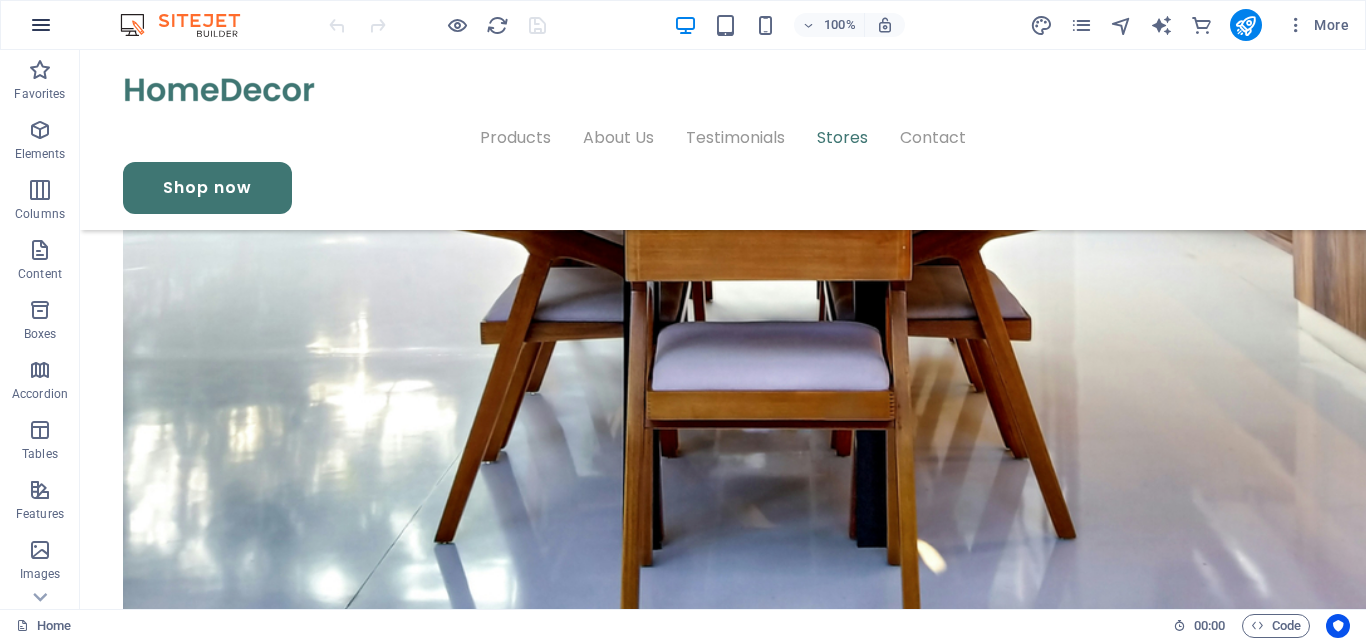 click at bounding box center [41, 25] 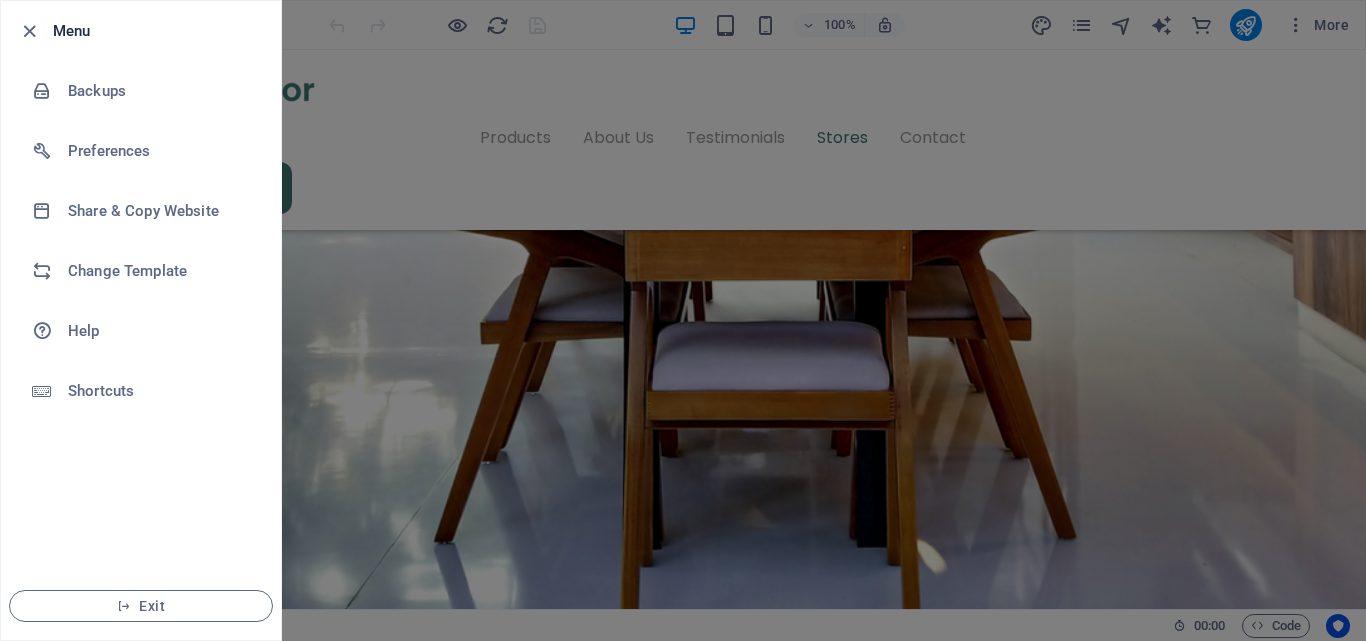 click on "Menu" at bounding box center (141, 31) 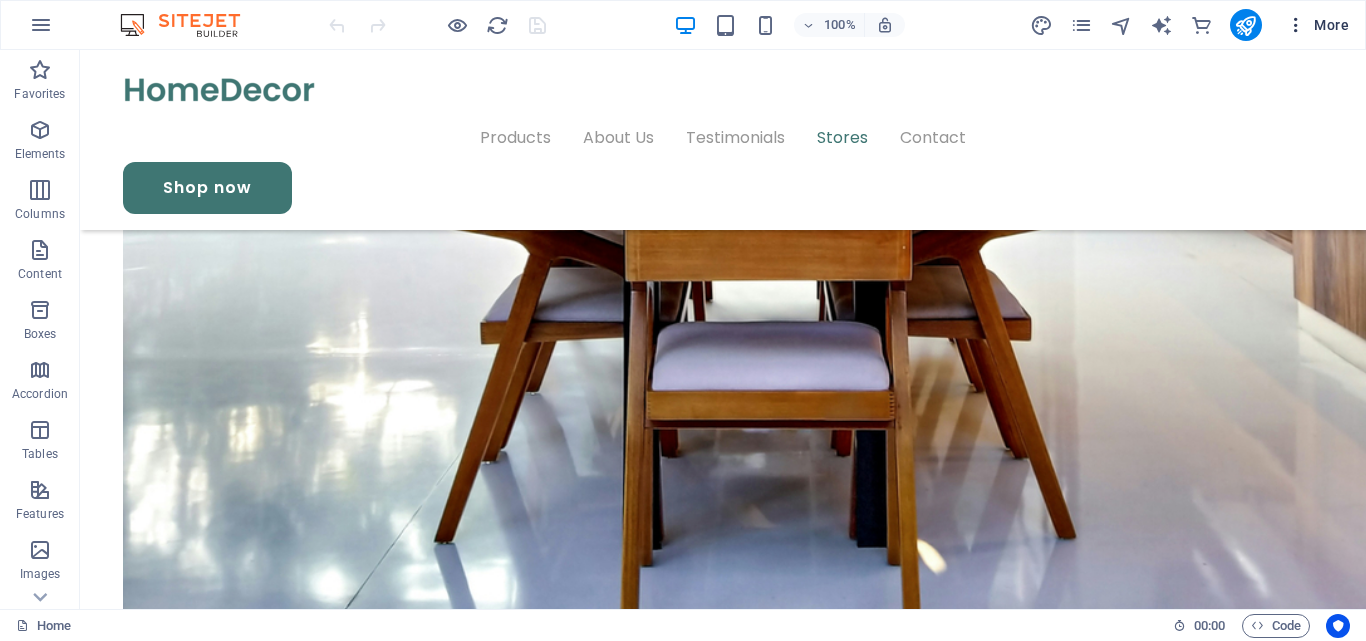 click on "More" at bounding box center [1317, 25] 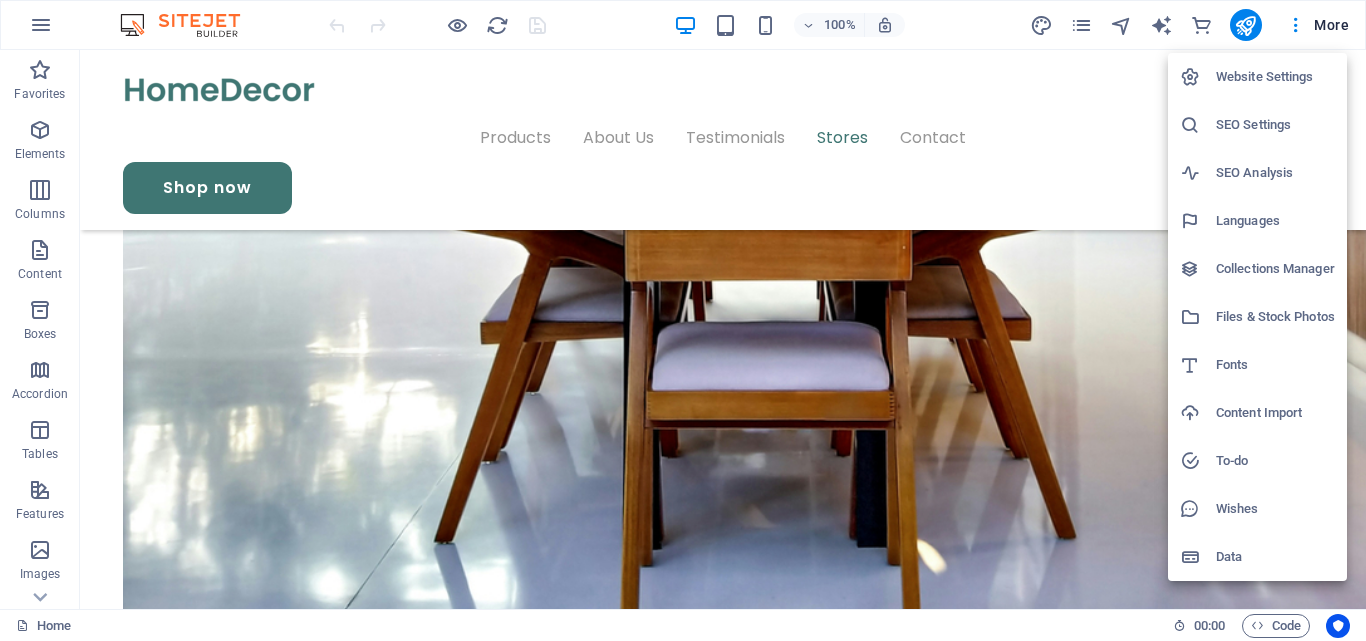 click on "Website Settings" at bounding box center [1275, 77] 